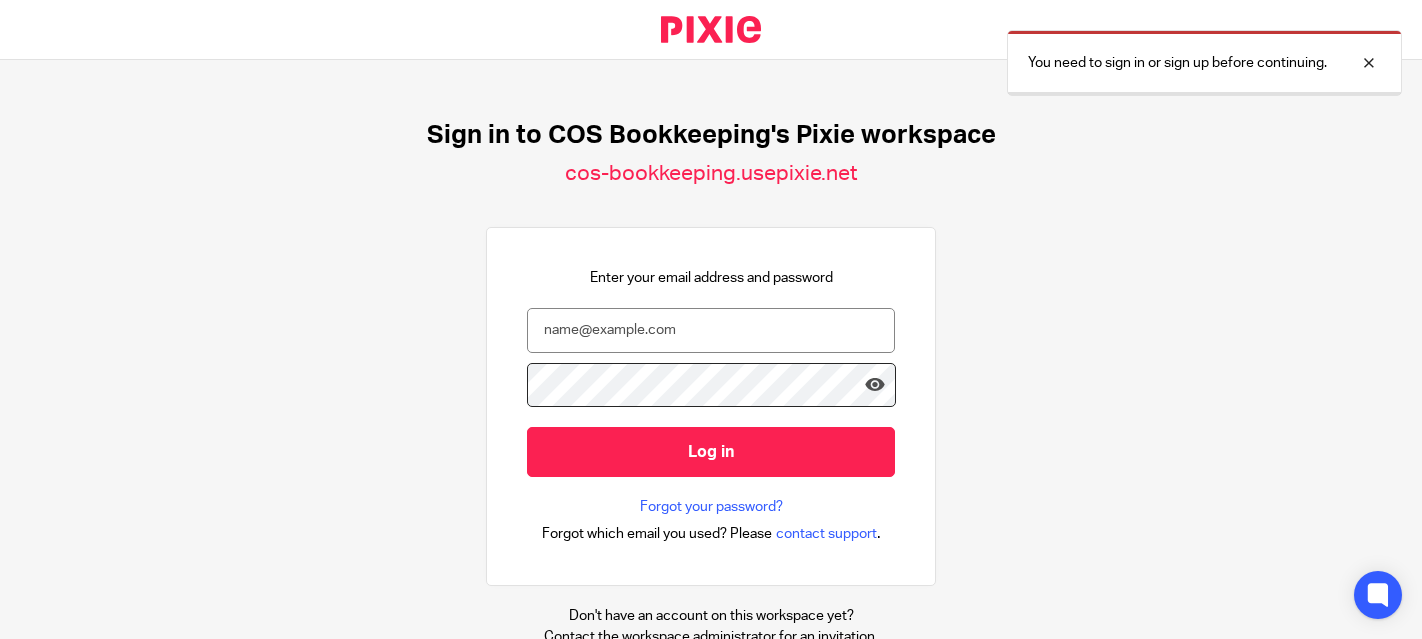 scroll, scrollTop: 0, scrollLeft: 0, axis: both 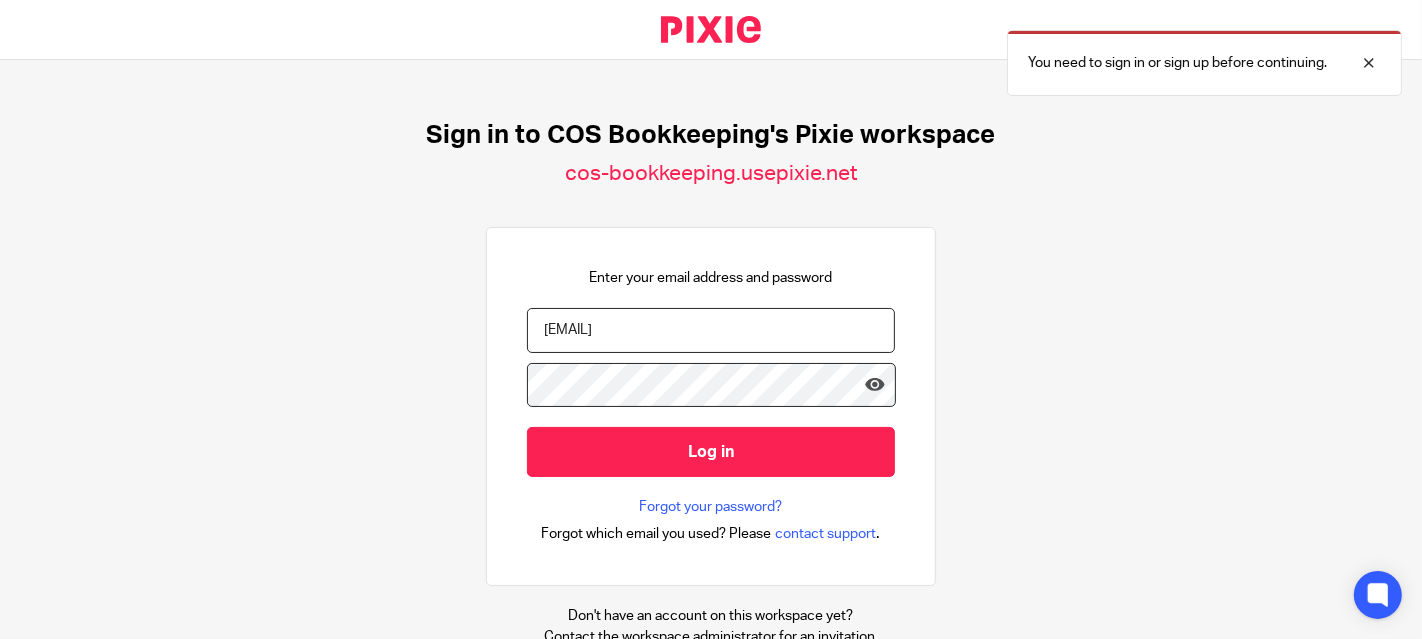 type on "diane@cosbookkeeping.co.uk" 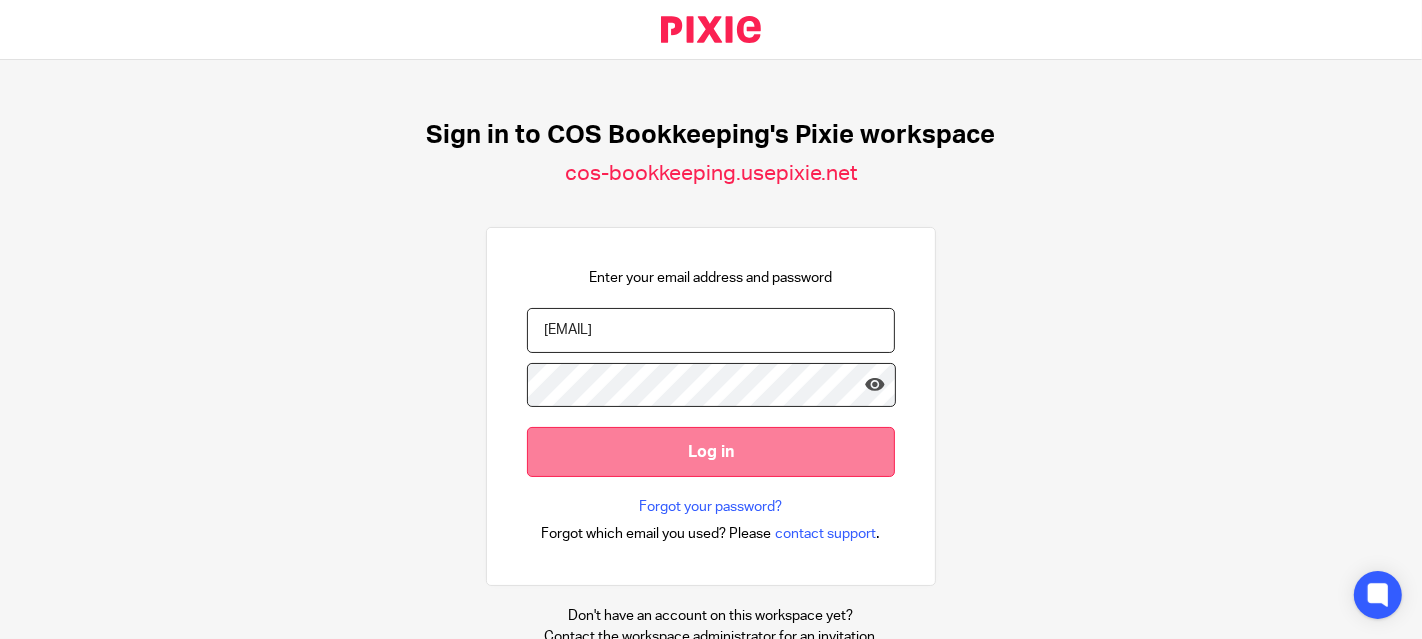 click on "Log in" at bounding box center [711, 451] 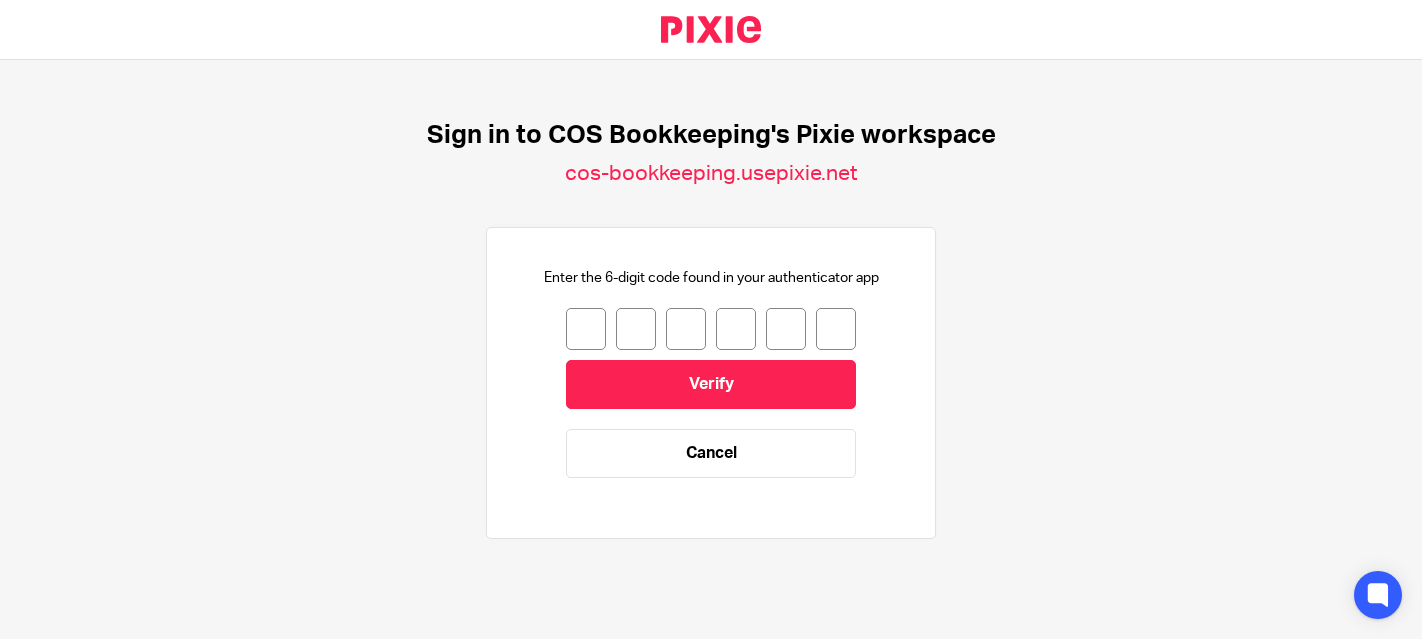 scroll, scrollTop: 0, scrollLeft: 0, axis: both 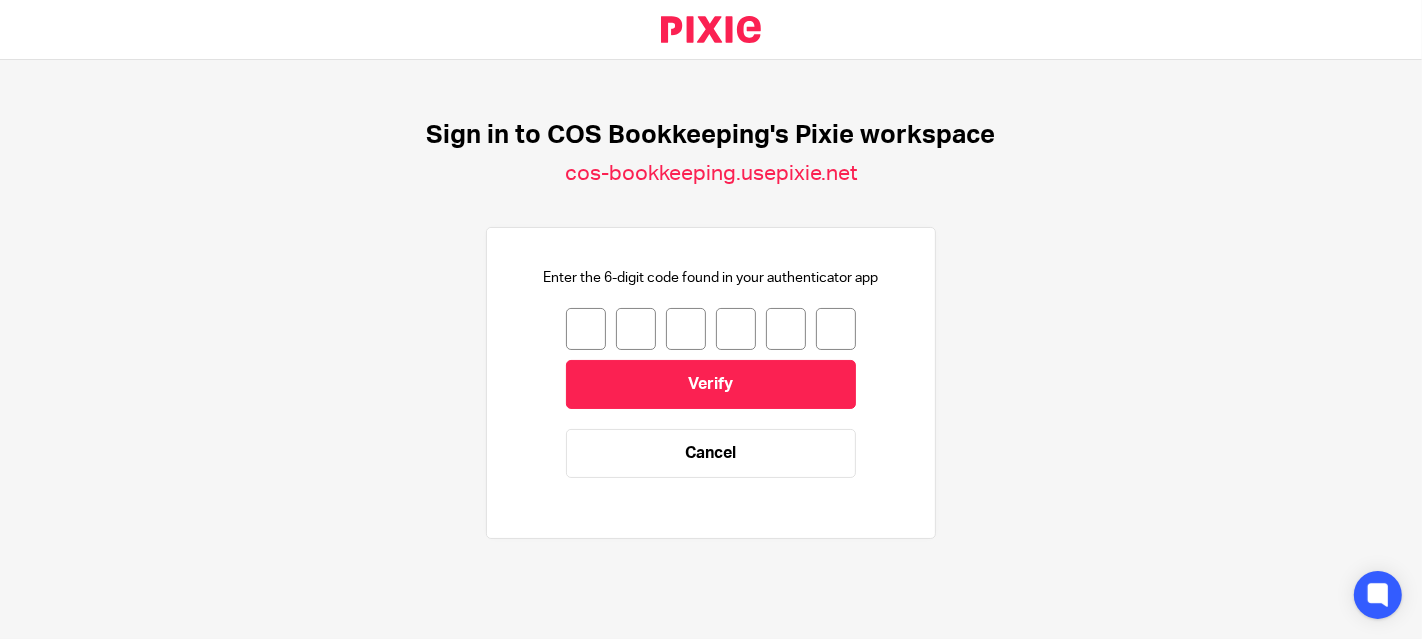 click at bounding box center (586, 329) 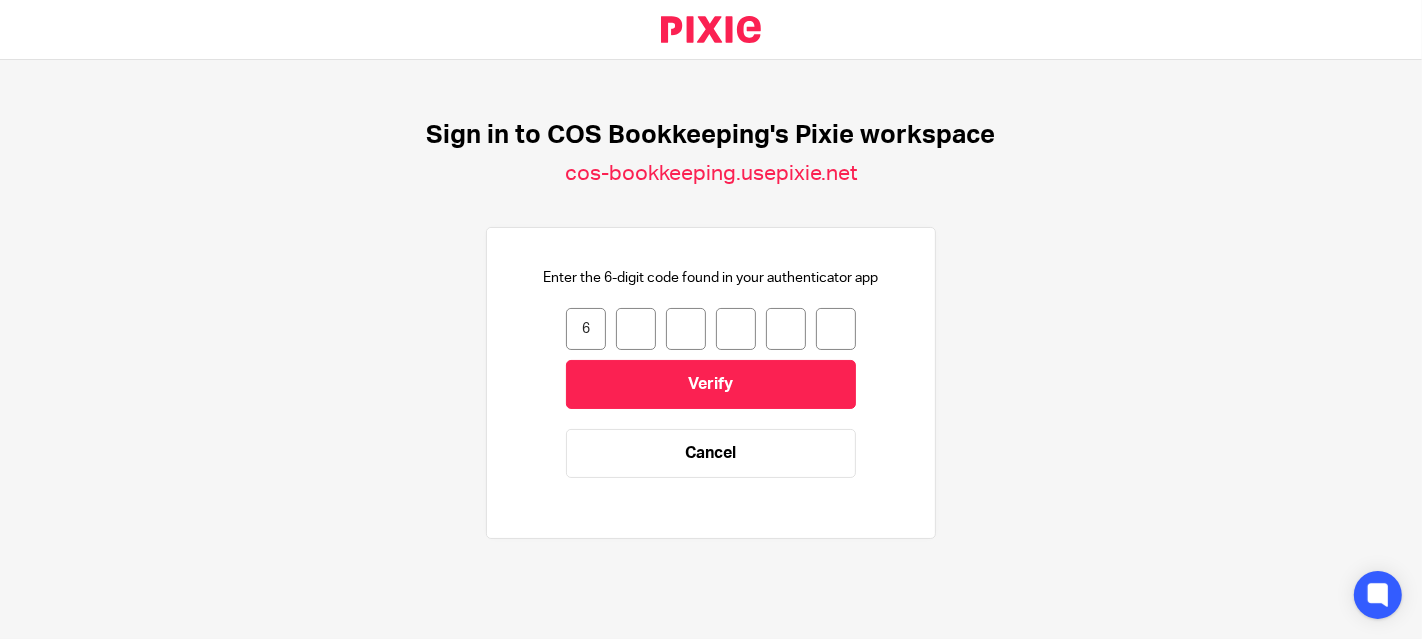 type on "2" 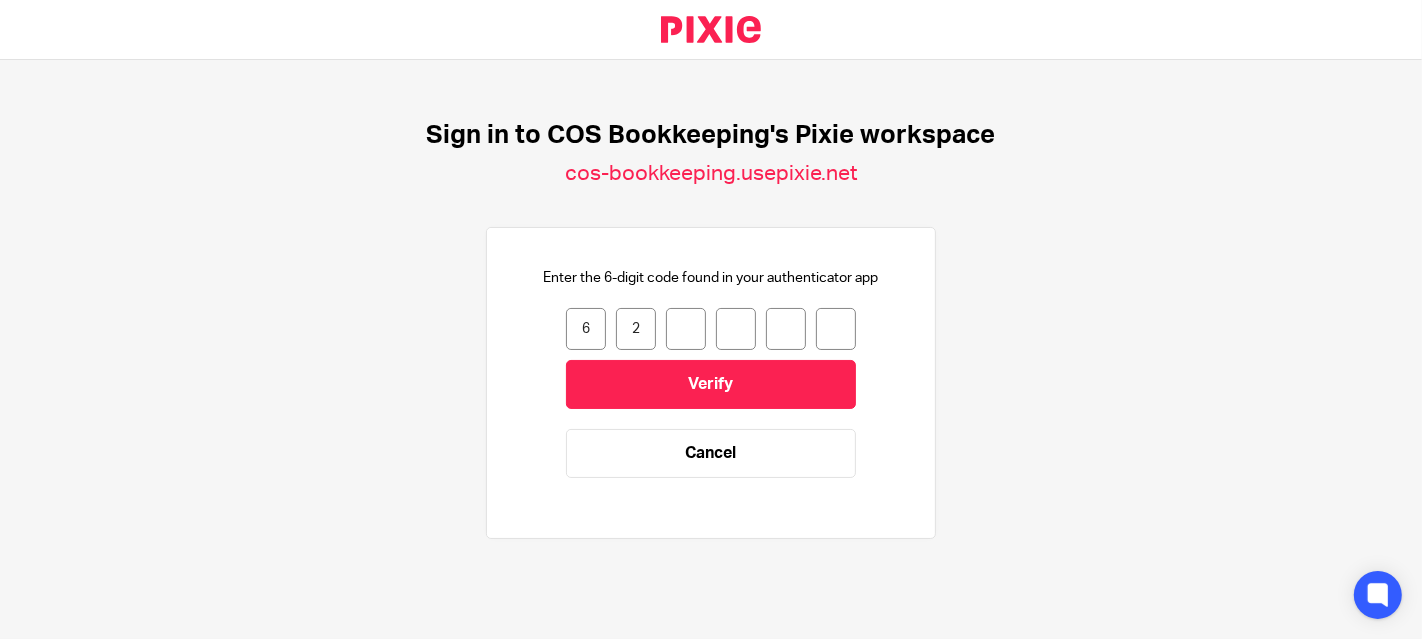 type on "0" 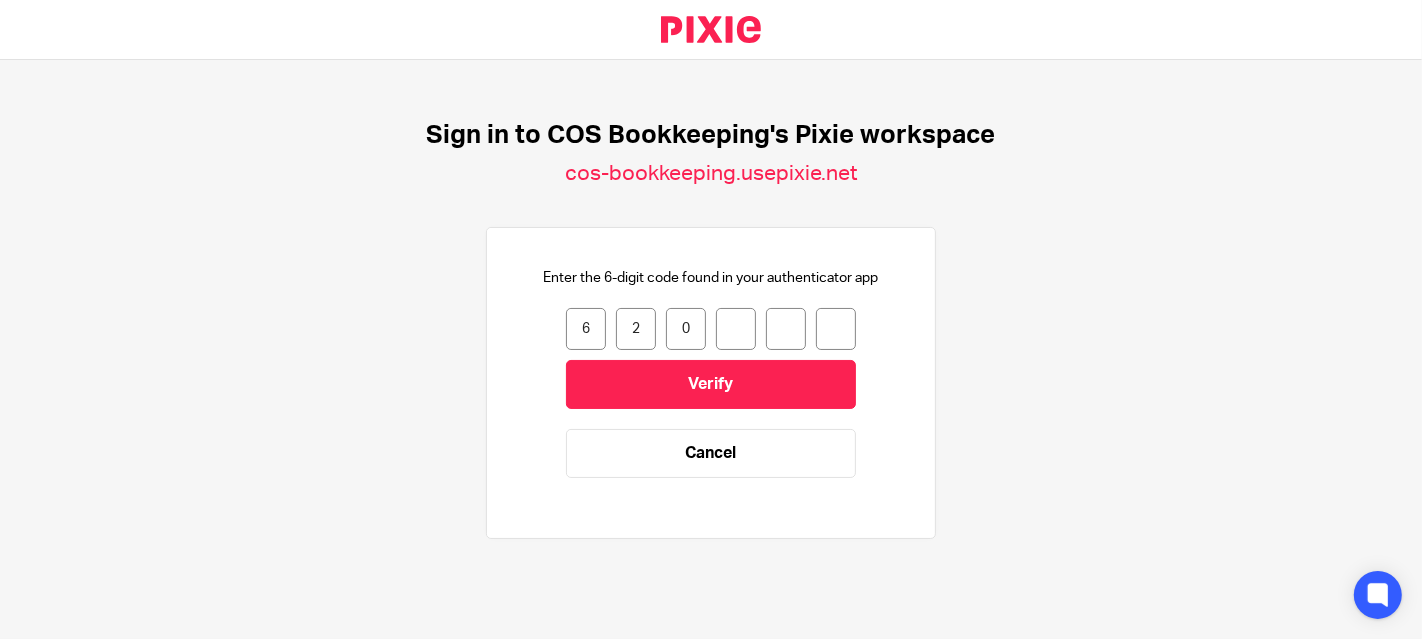 type on "2" 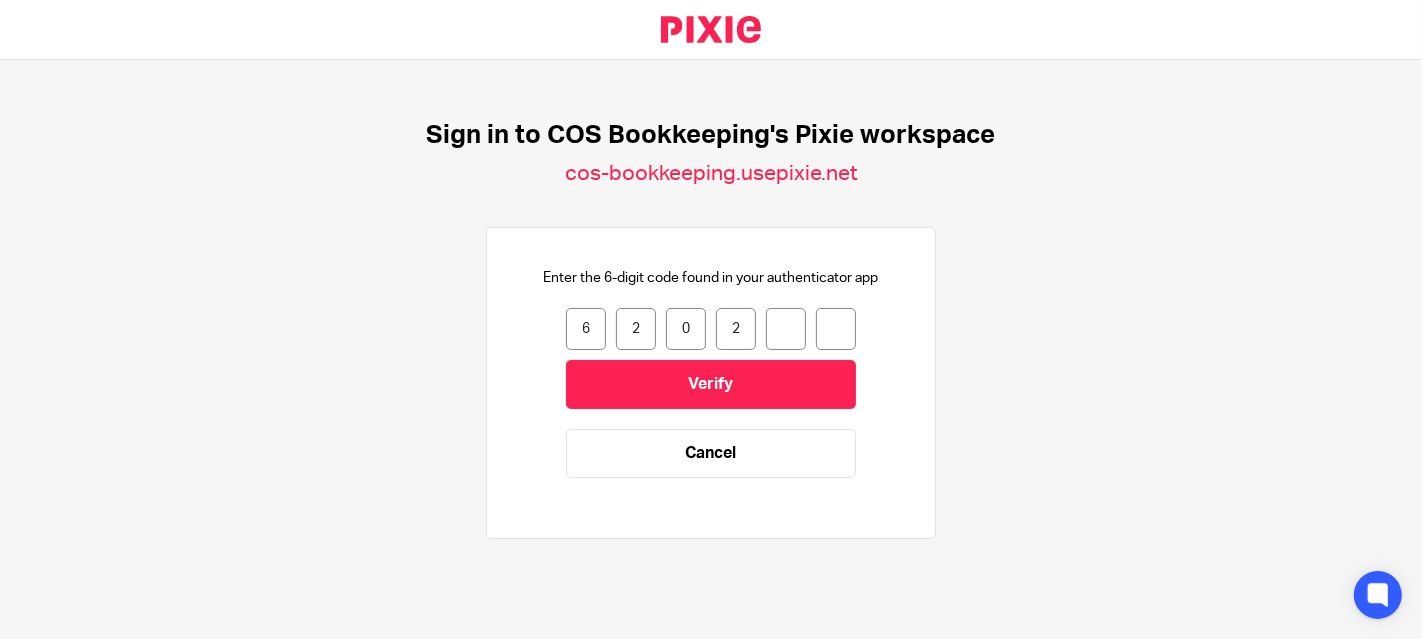 type on "7" 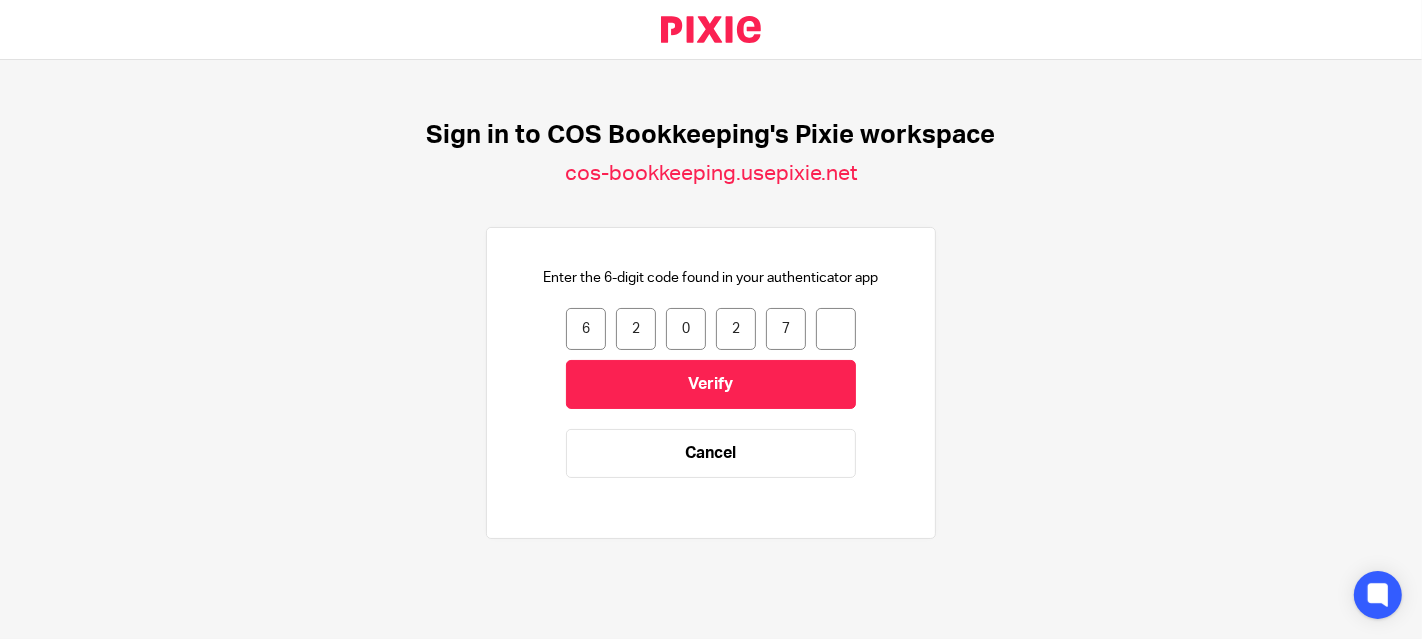type on "8" 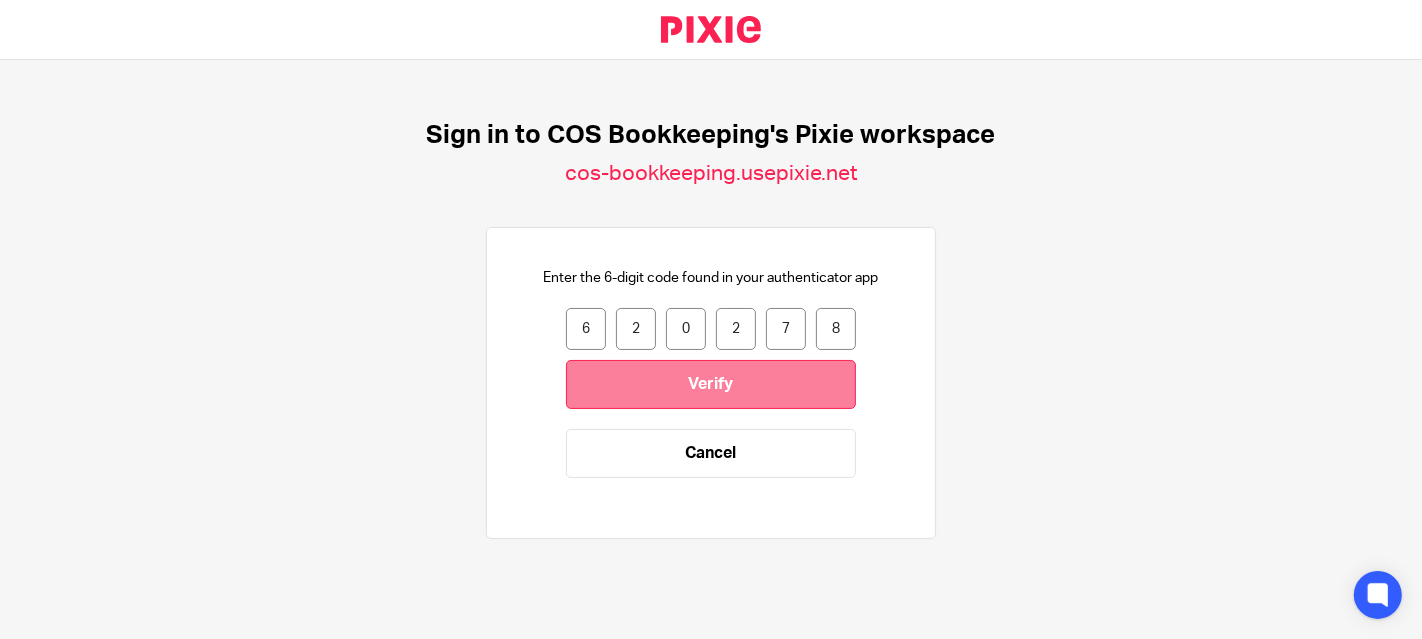 click on "Verify" at bounding box center [711, 384] 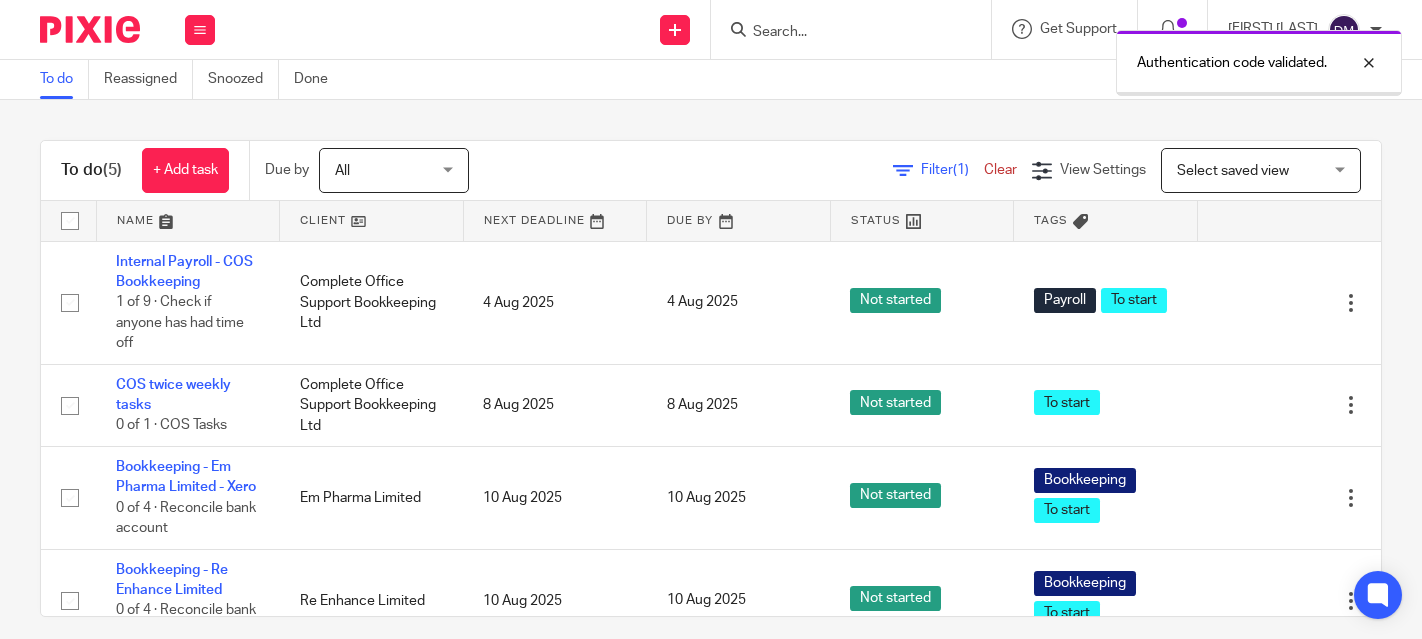 scroll, scrollTop: 0, scrollLeft: 0, axis: both 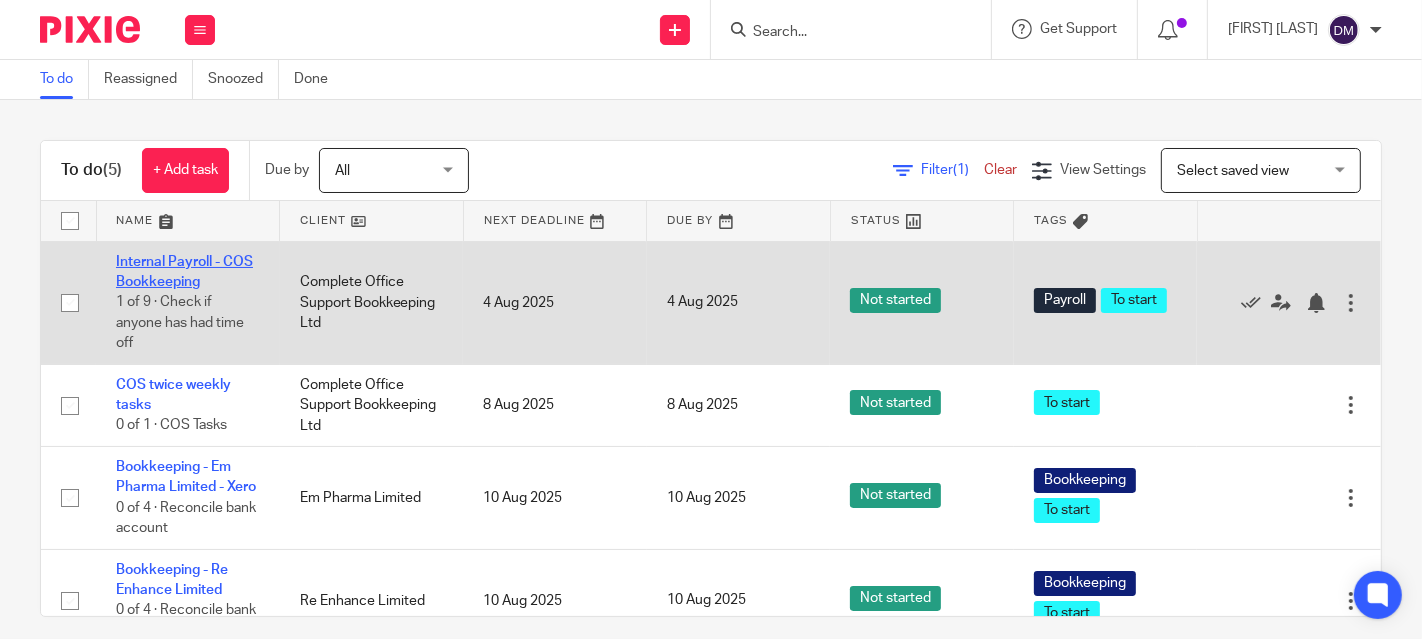 click on "Internal Payroll - COS Bookkeeping" at bounding box center (184, 272) 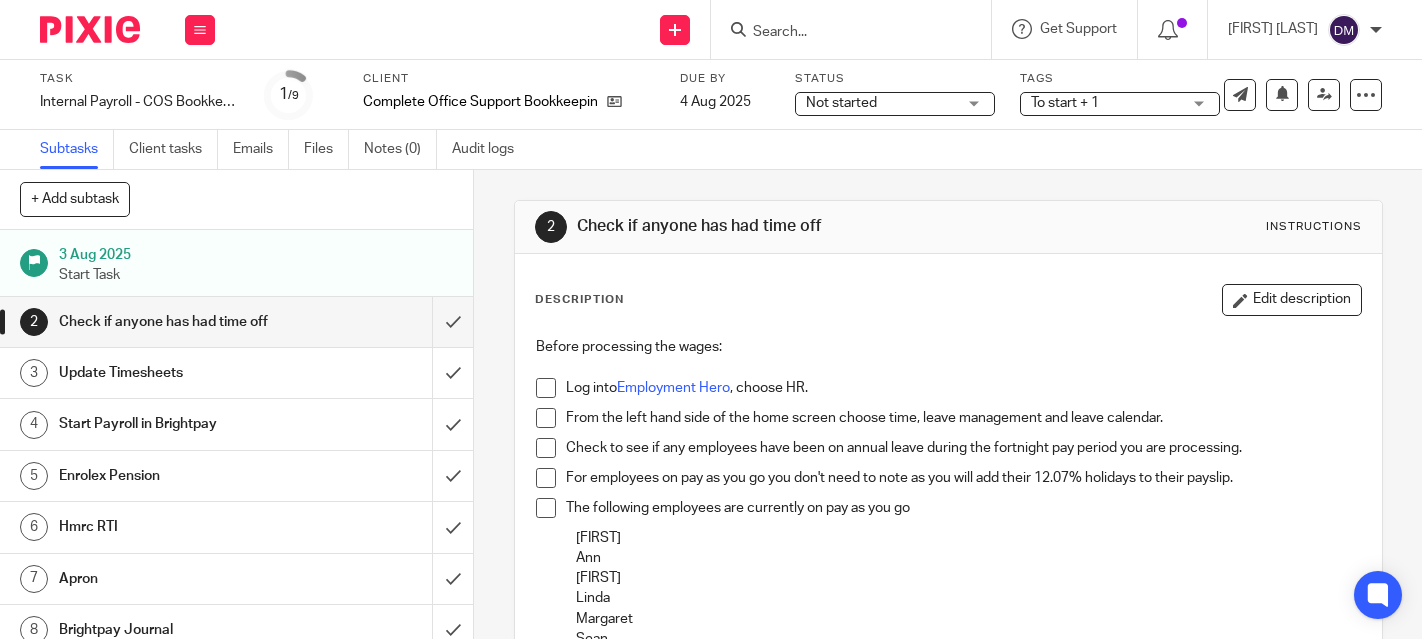 scroll, scrollTop: 0, scrollLeft: 0, axis: both 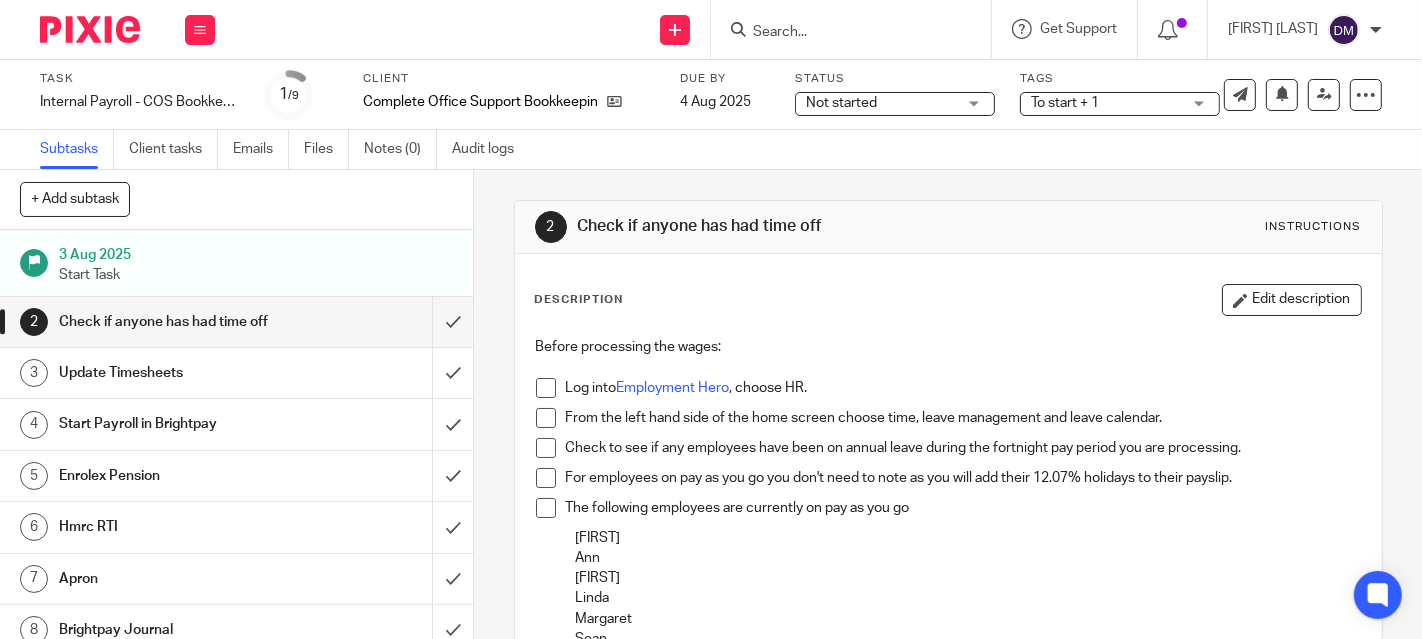 click at bounding box center (546, 388) 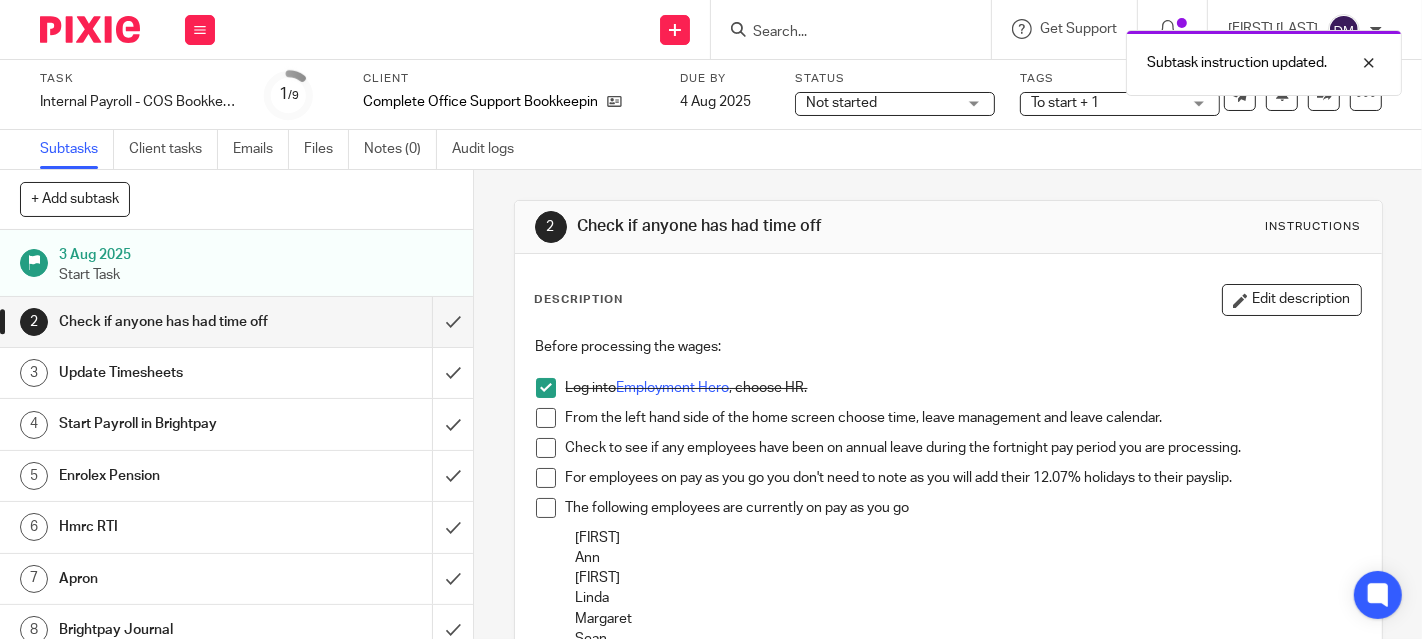click at bounding box center [546, 418] 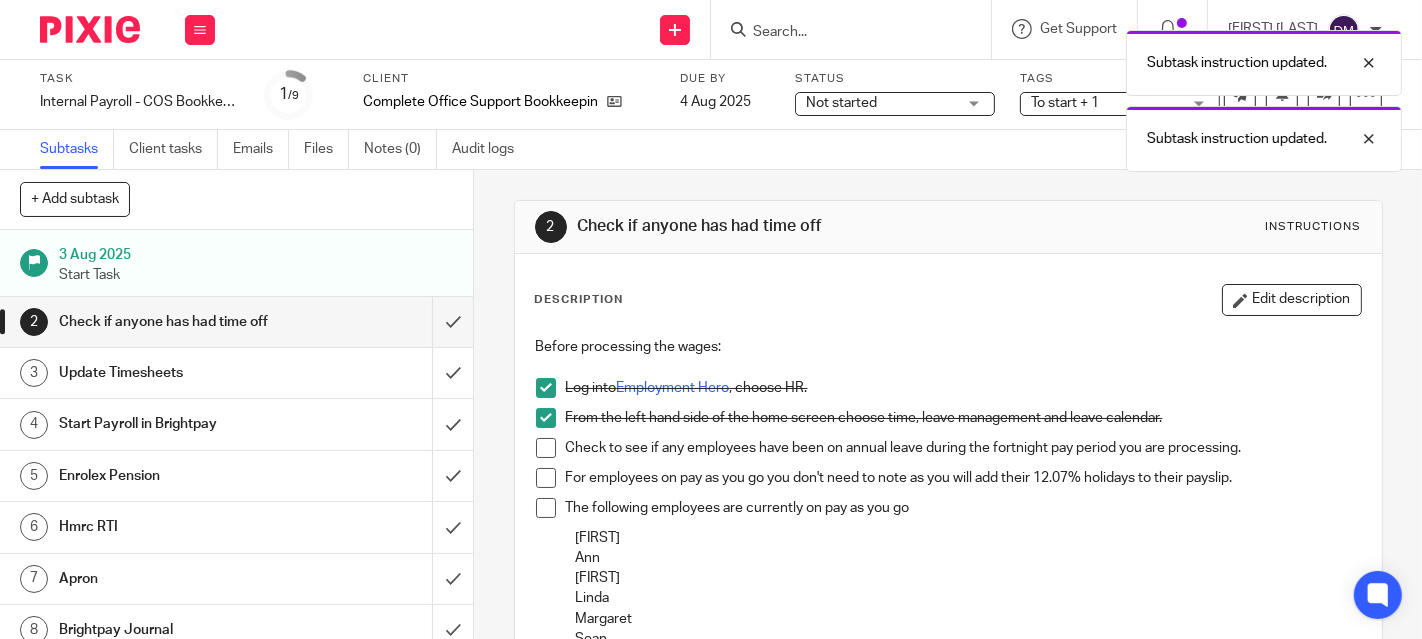 click at bounding box center (546, 448) 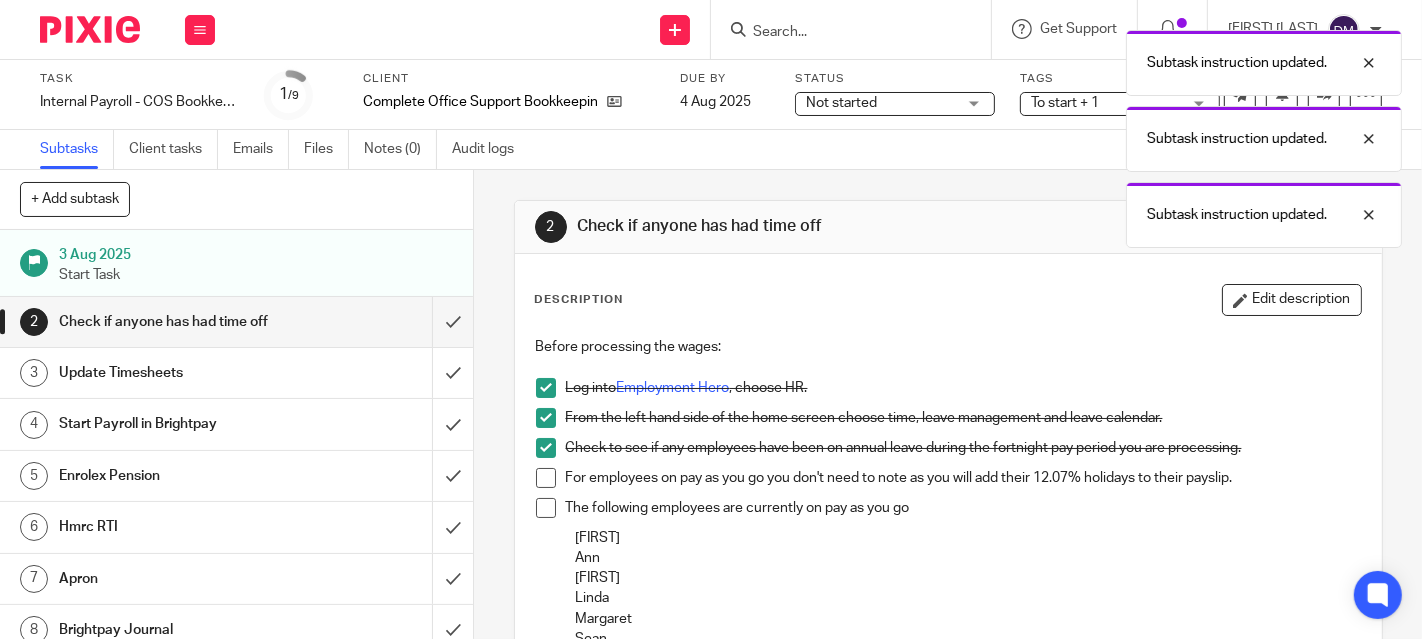 click at bounding box center [546, 478] 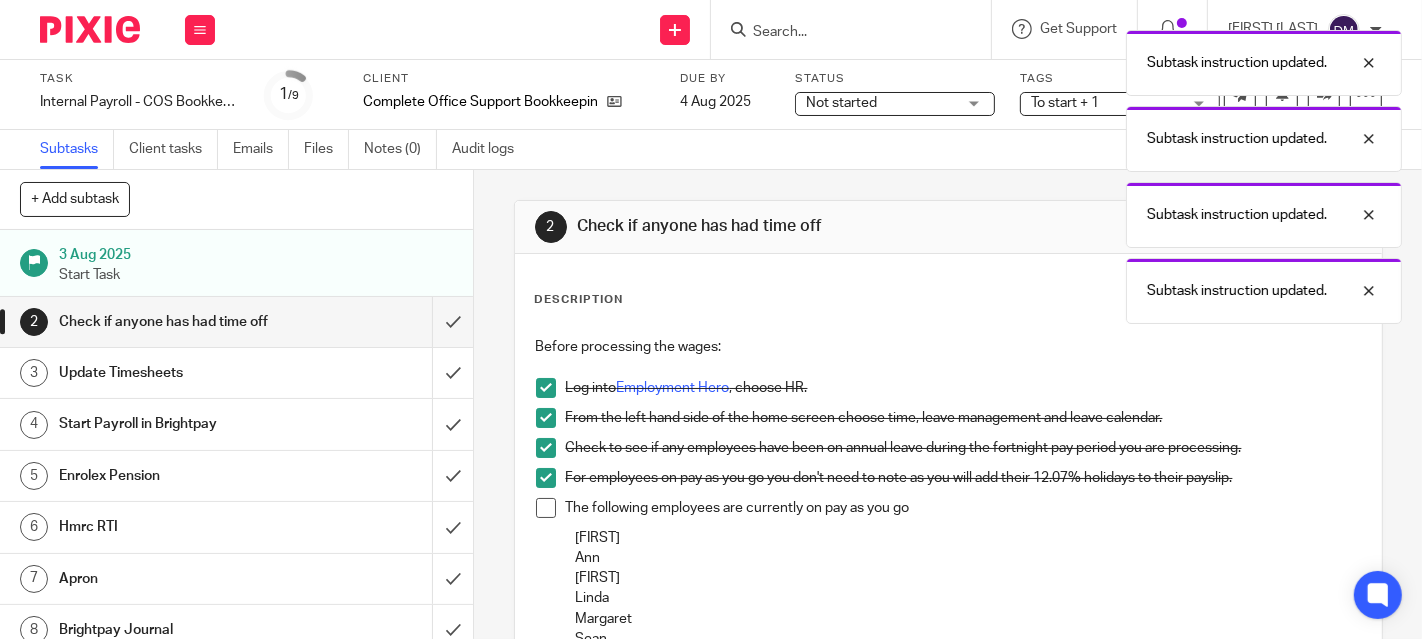 click at bounding box center [546, 508] 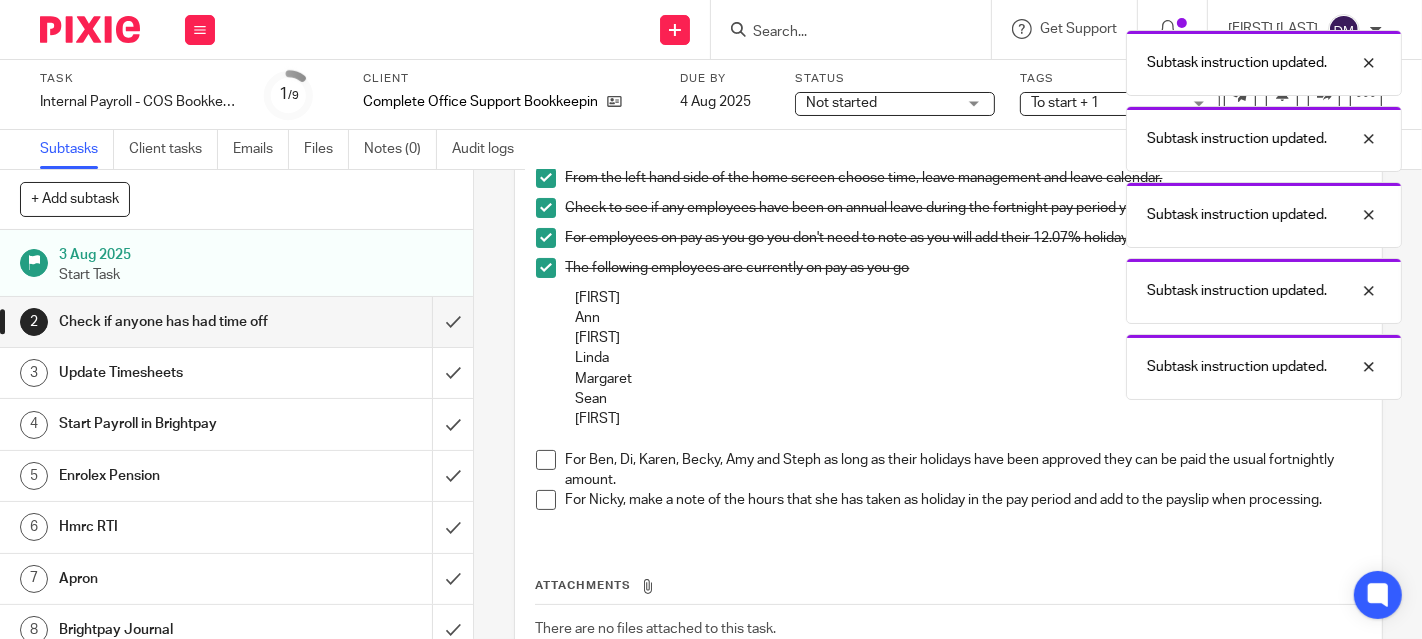 scroll, scrollTop: 333, scrollLeft: 0, axis: vertical 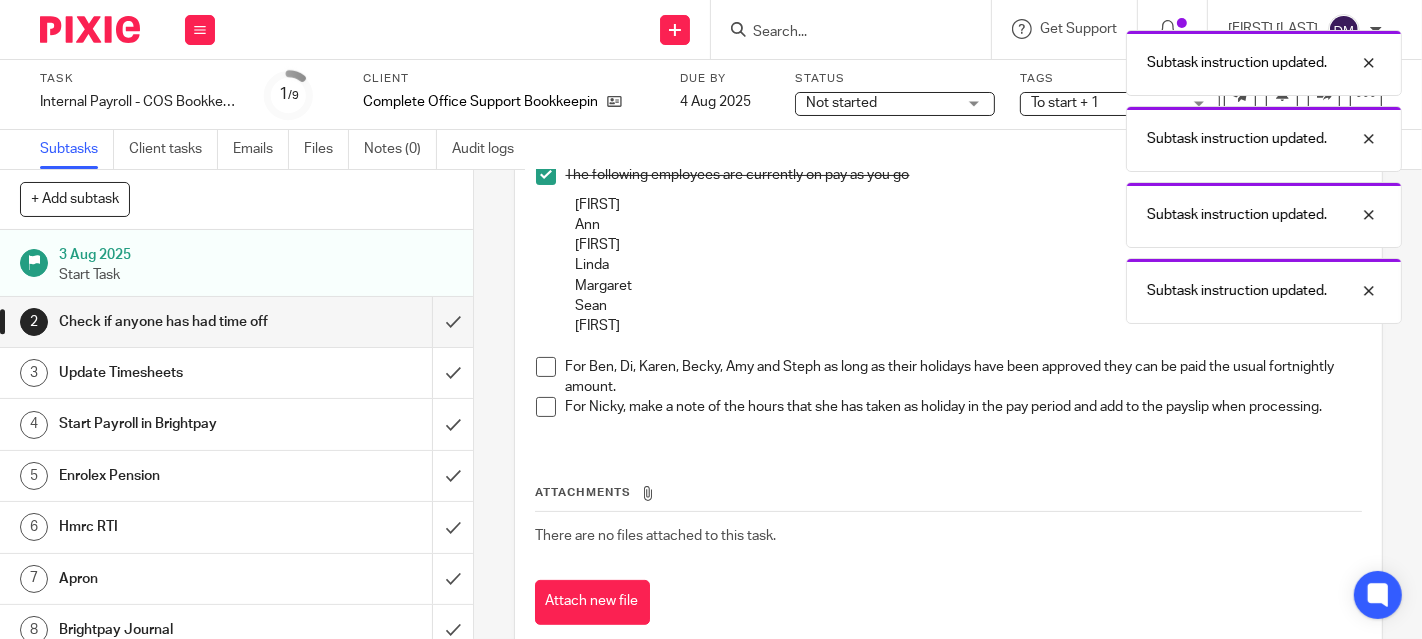drag, startPoint x: 545, startPoint y: 369, endPoint x: 542, endPoint y: 383, distance: 14.3178215 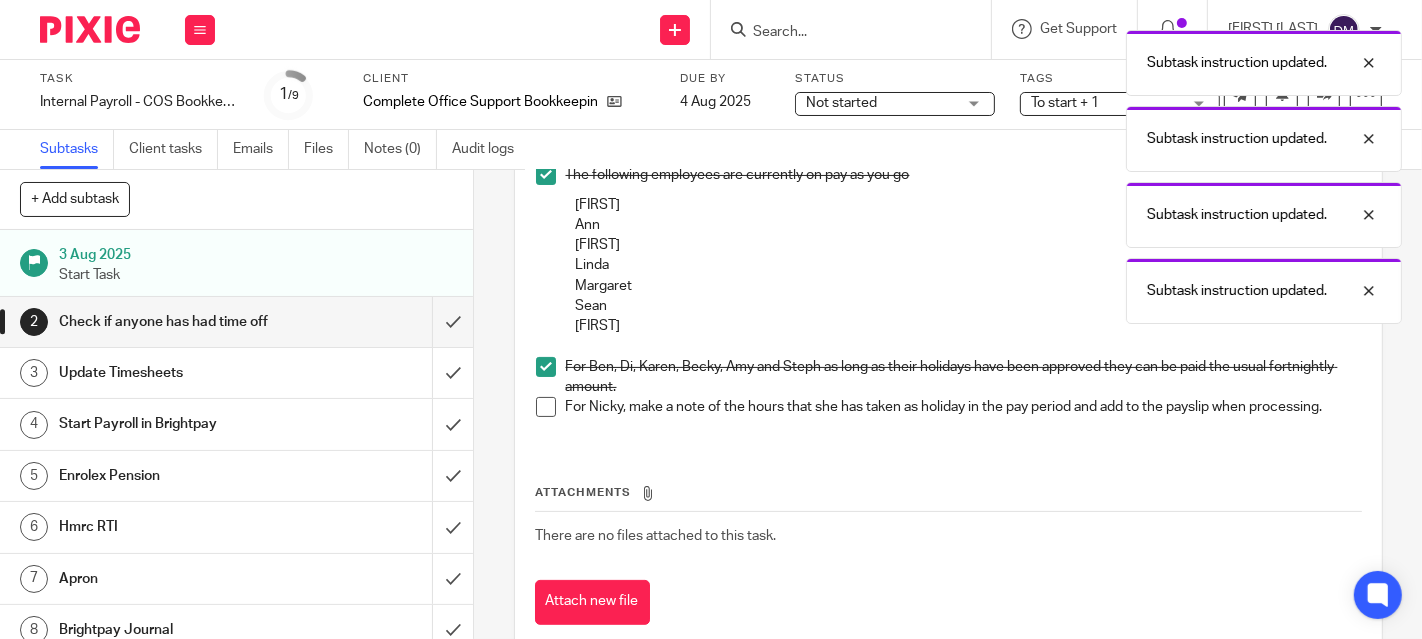 click at bounding box center (546, 407) 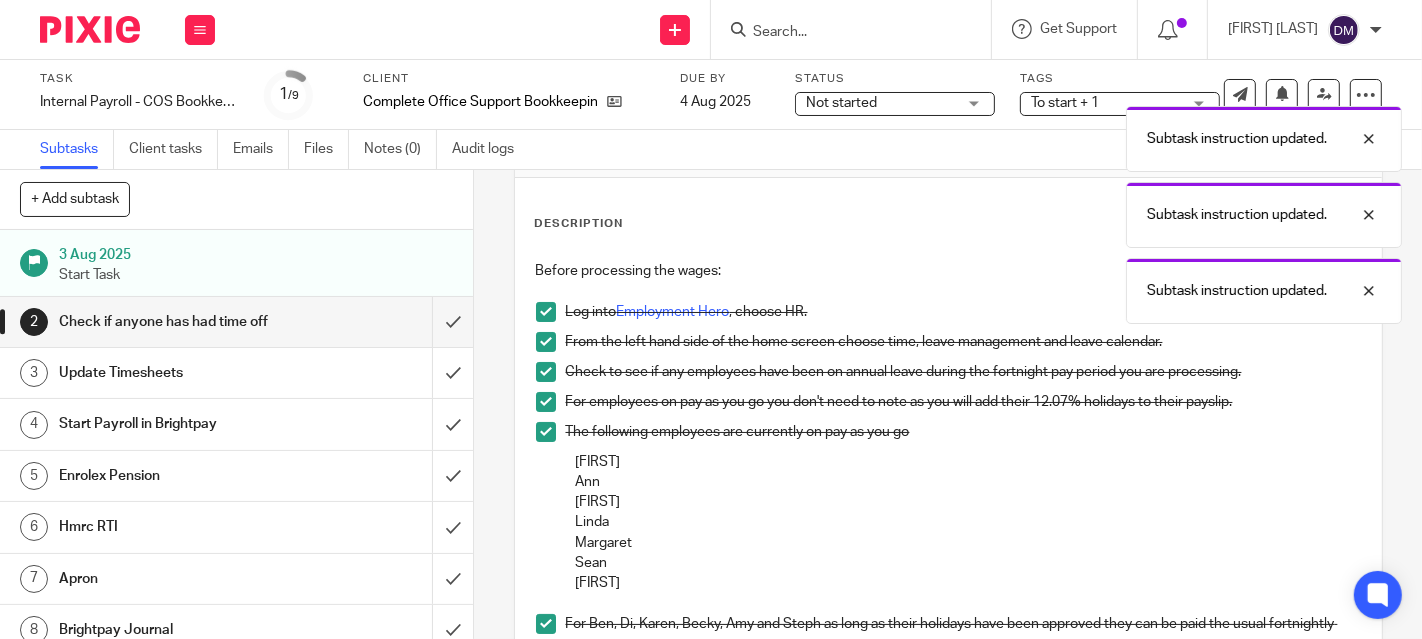 scroll, scrollTop: 0, scrollLeft: 0, axis: both 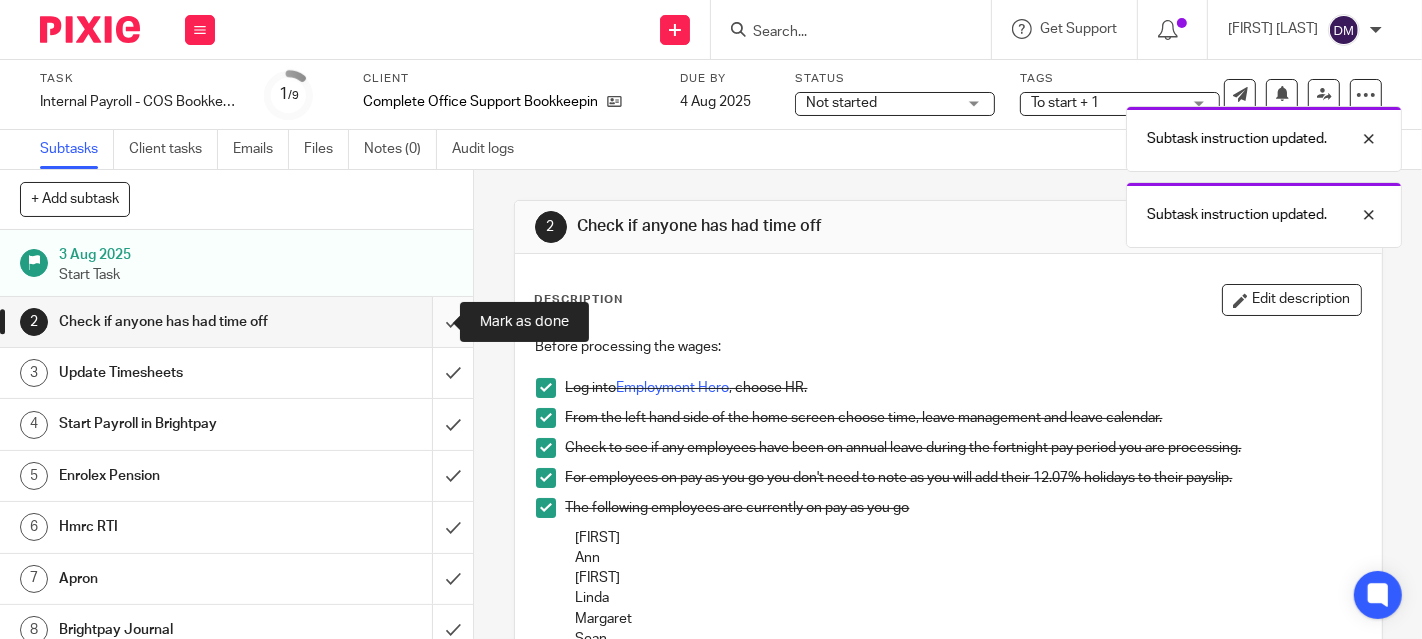 click at bounding box center (236, 322) 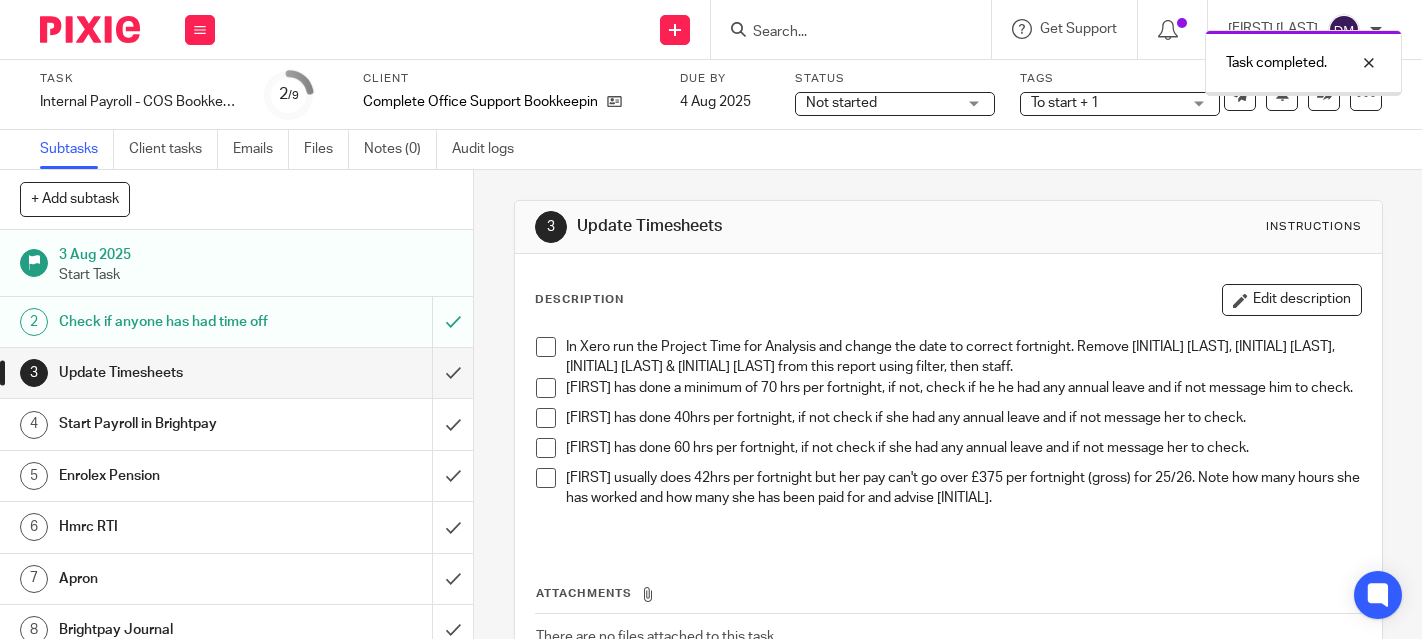 scroll, scrollTop: 0, scrollLeft: 0, axis: both 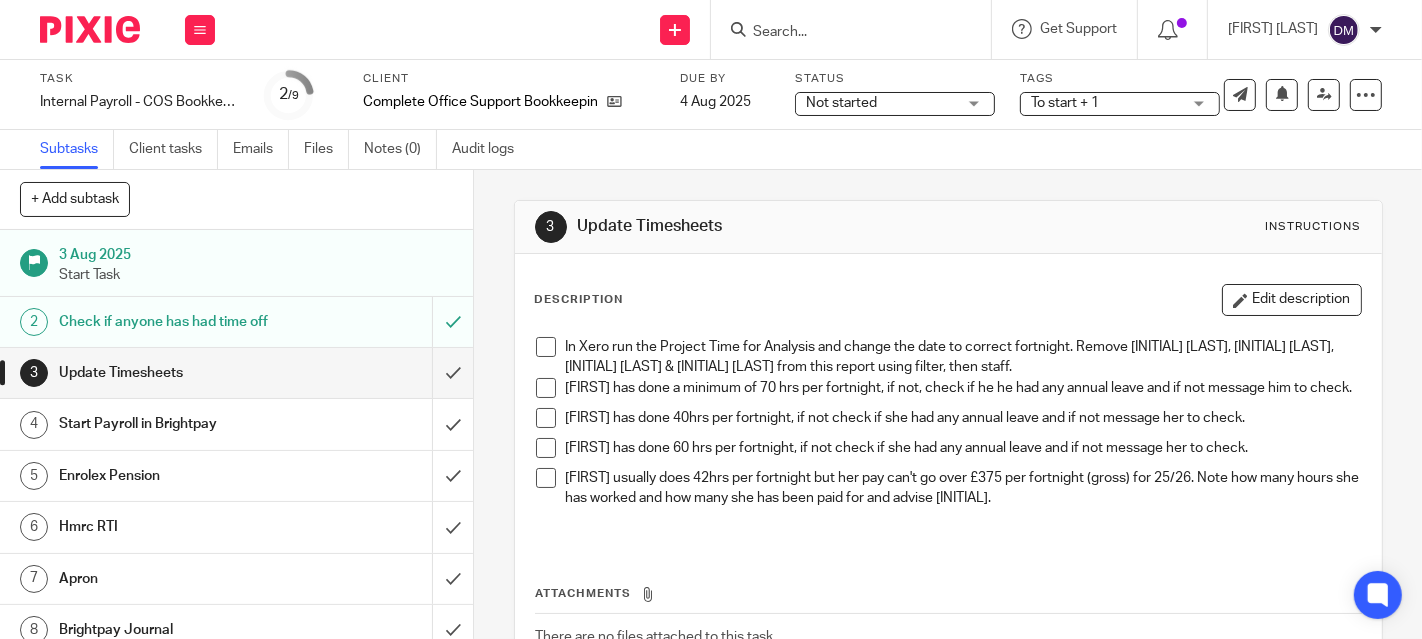 click at bounding box center (546, 347) 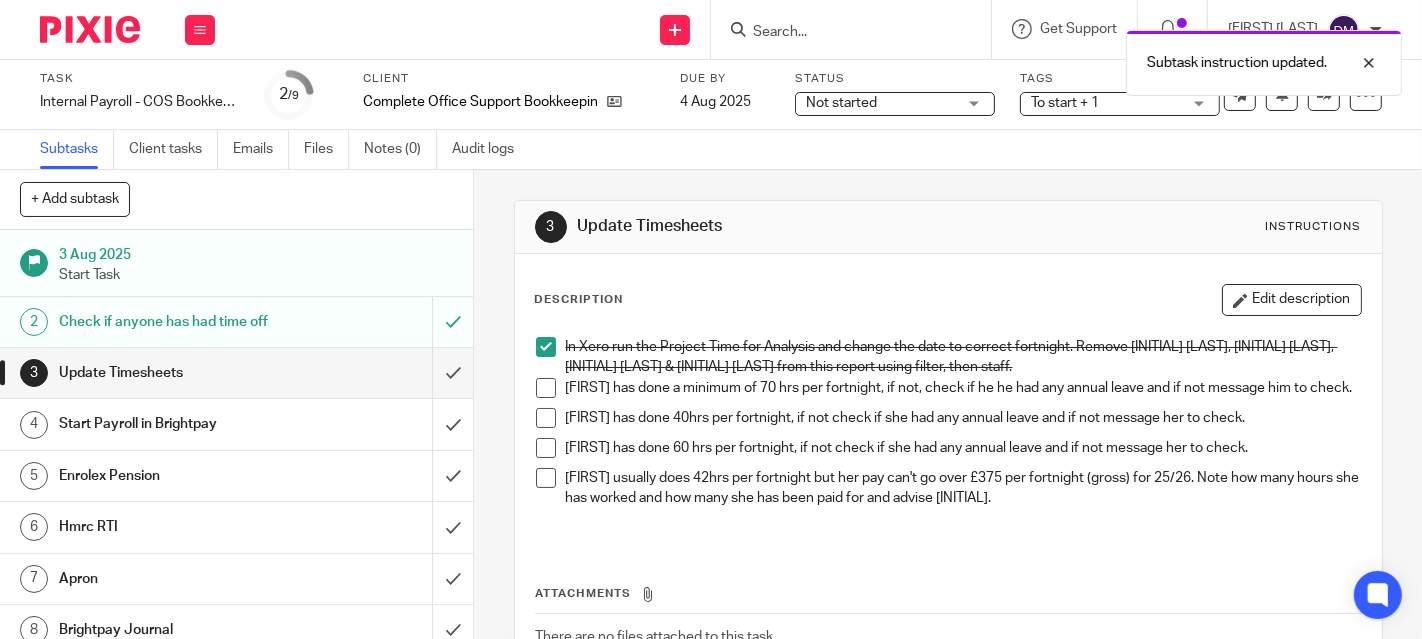 click at bounding box center (546, 388) 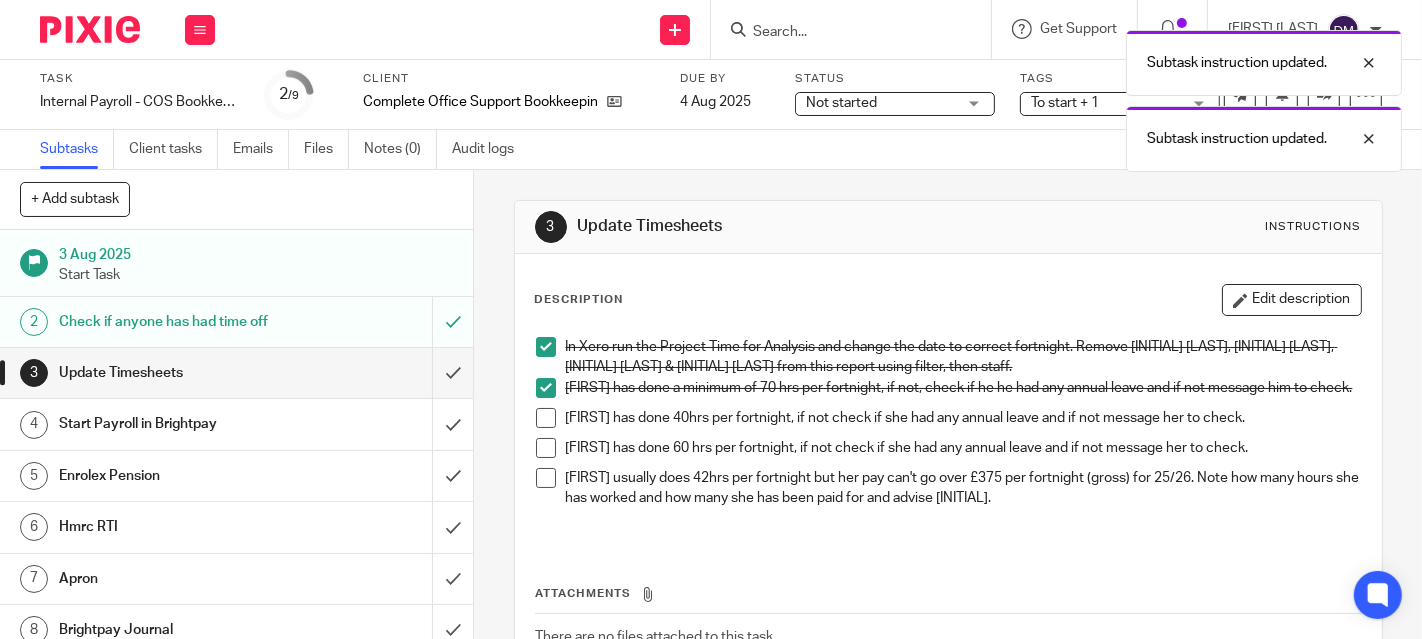 click at bounding box center [546, 418] 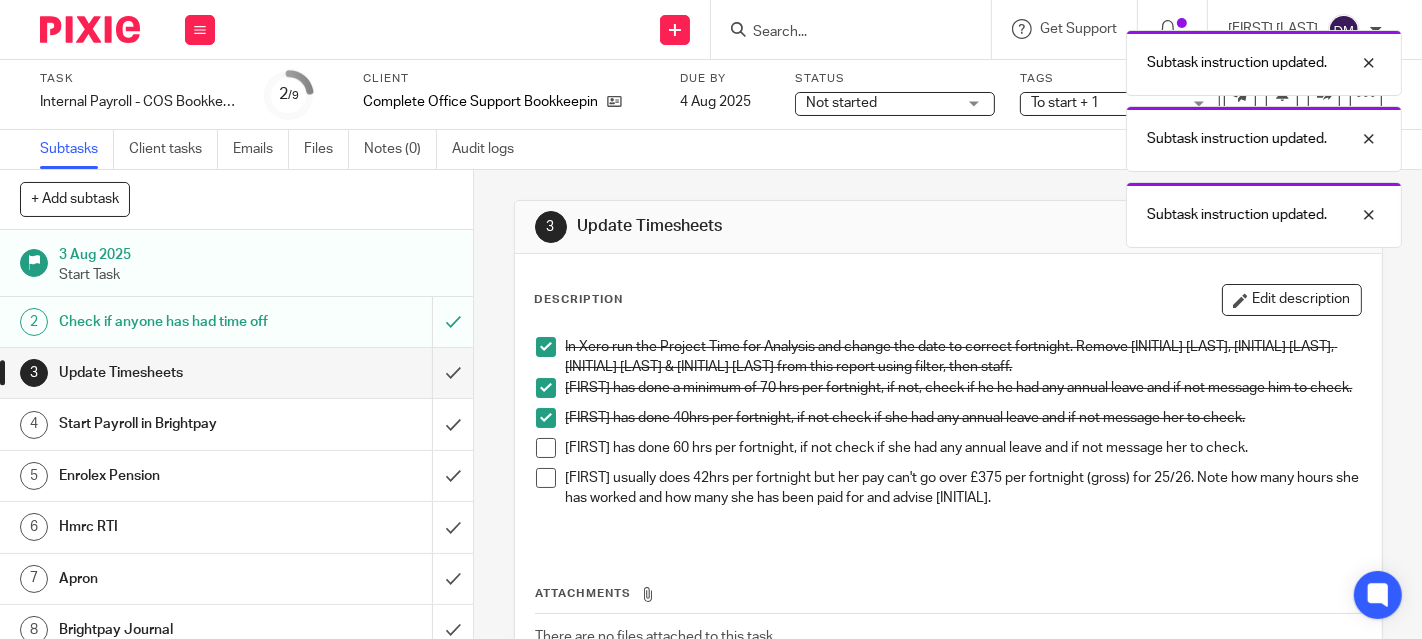 click at bounding box center (546, 448) 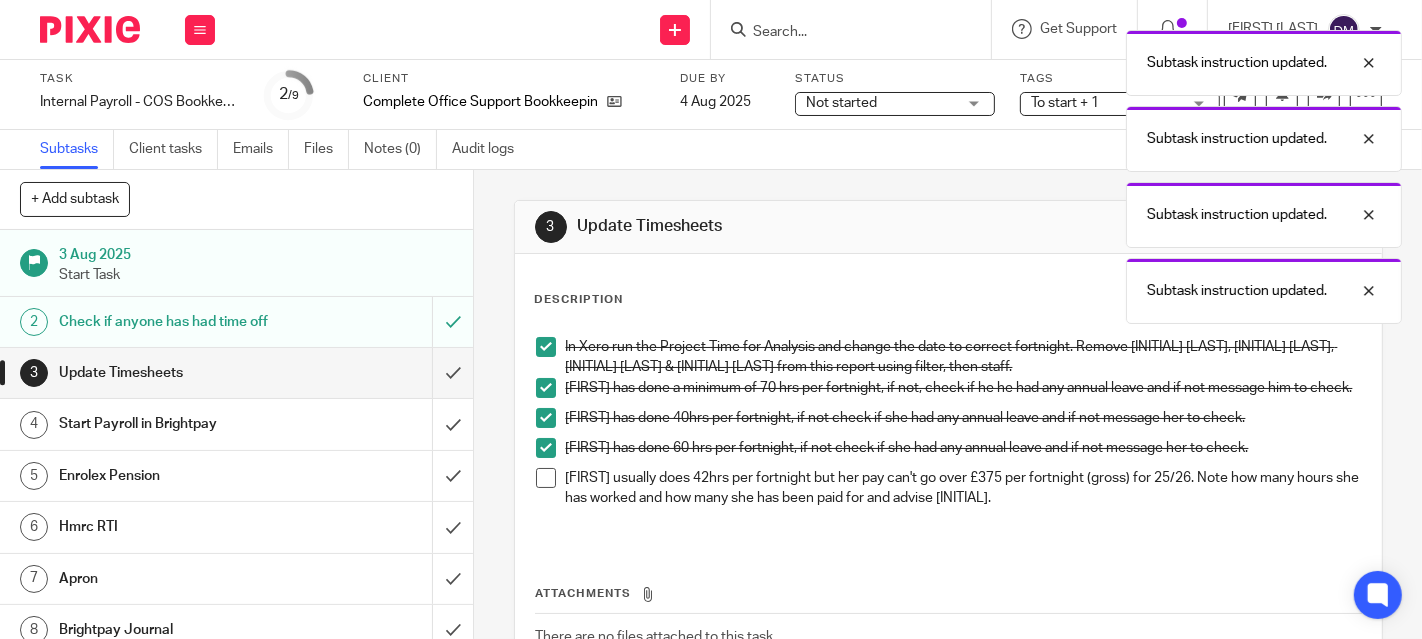 click at bounding box center (546, 478) 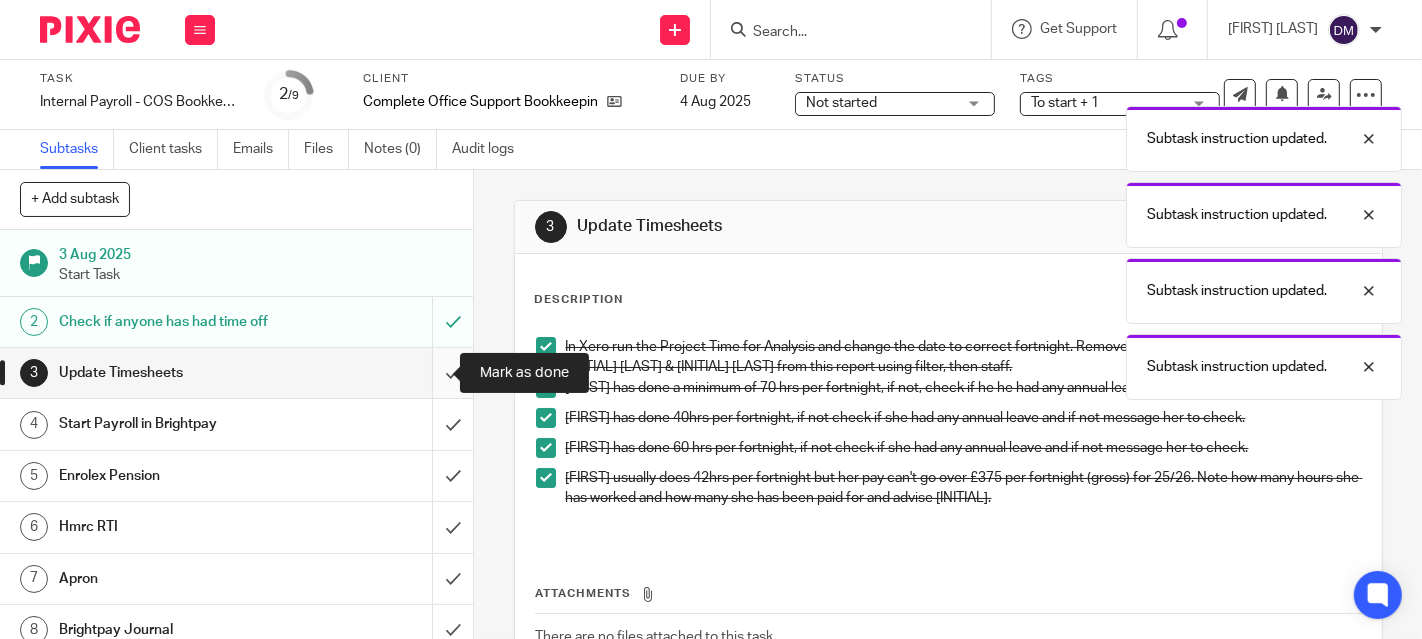 click at bounding box center [236, 373] 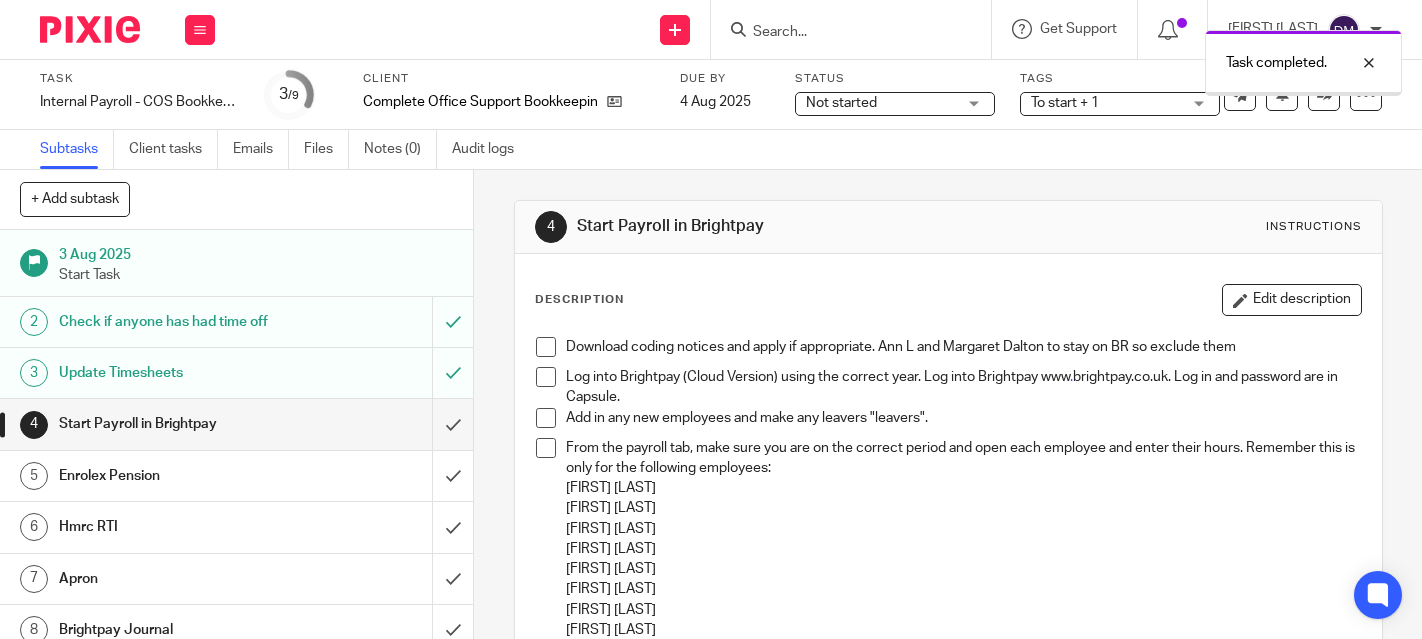 scroll, scrollTop: 0, scrollLeft: 0, axis: both 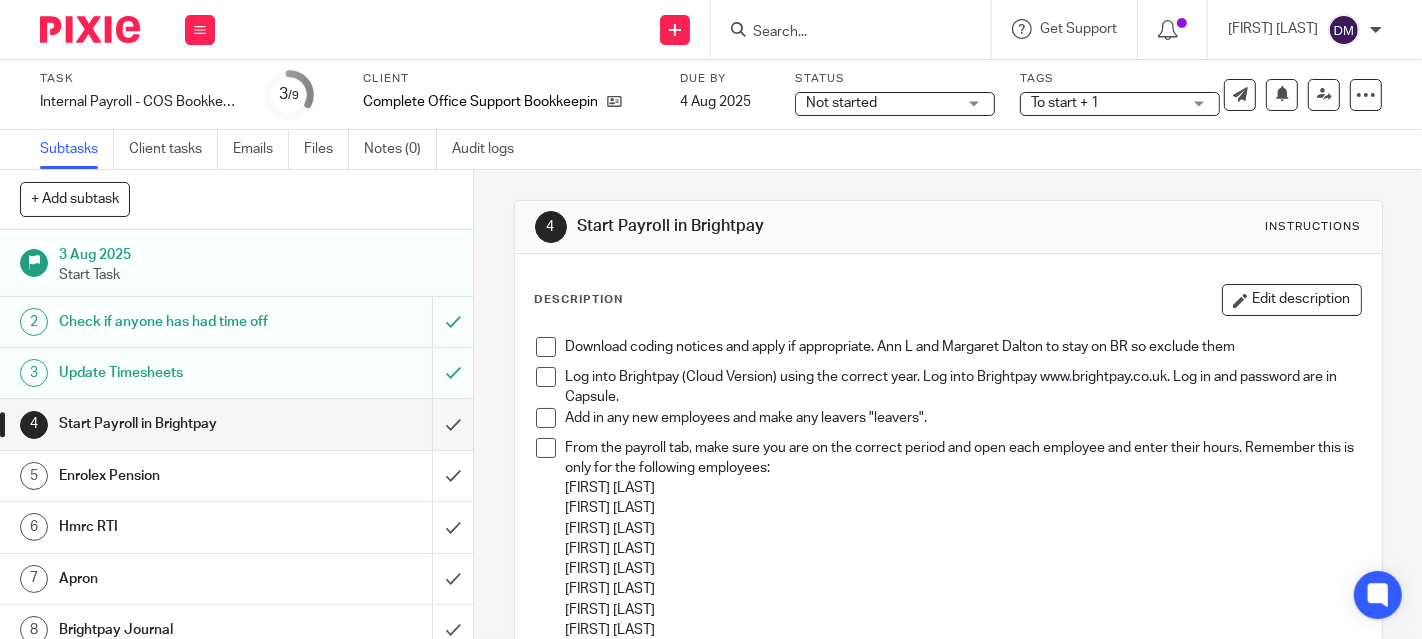 click at bounding box center [546, 347] 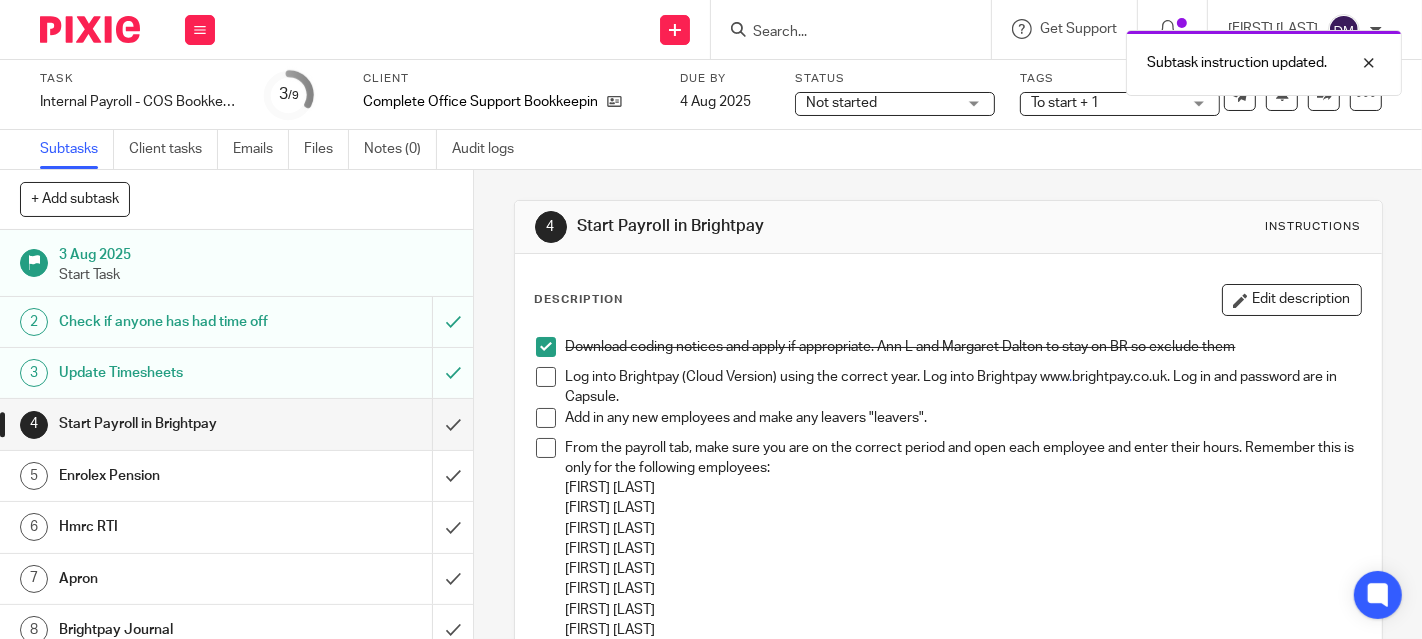 click at bounding box center (546, 377) 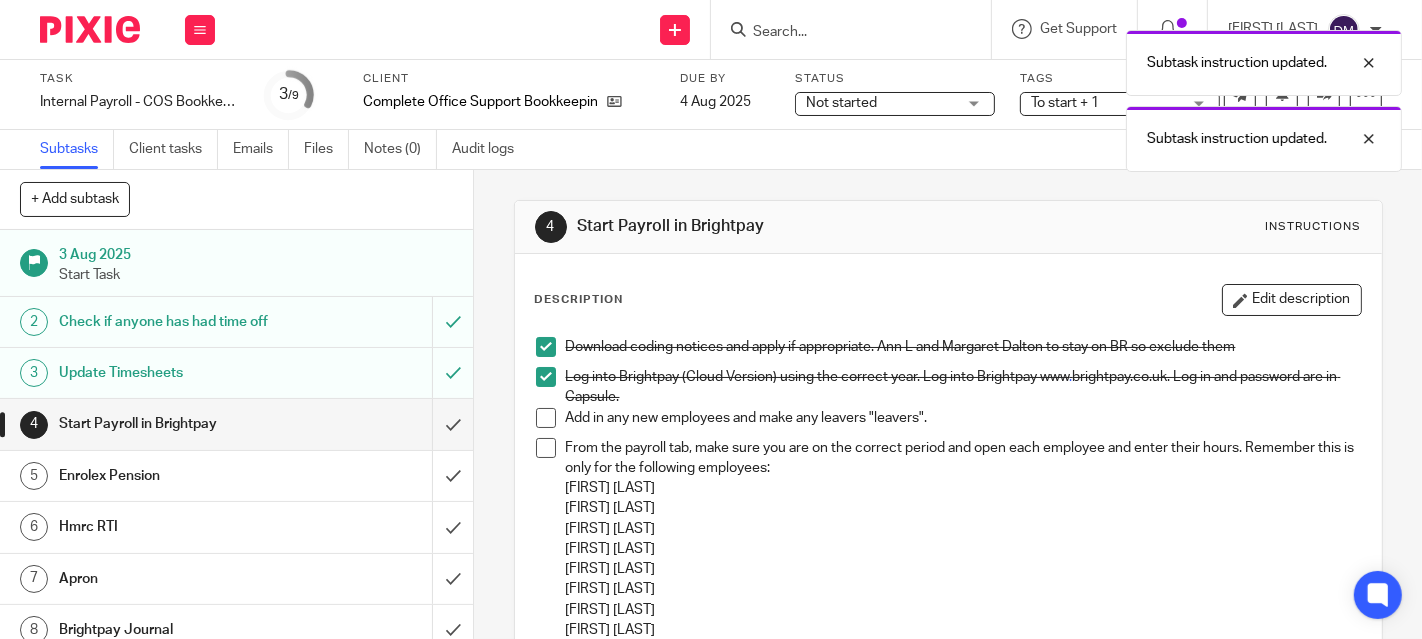 click at bounding box center [546, 418] 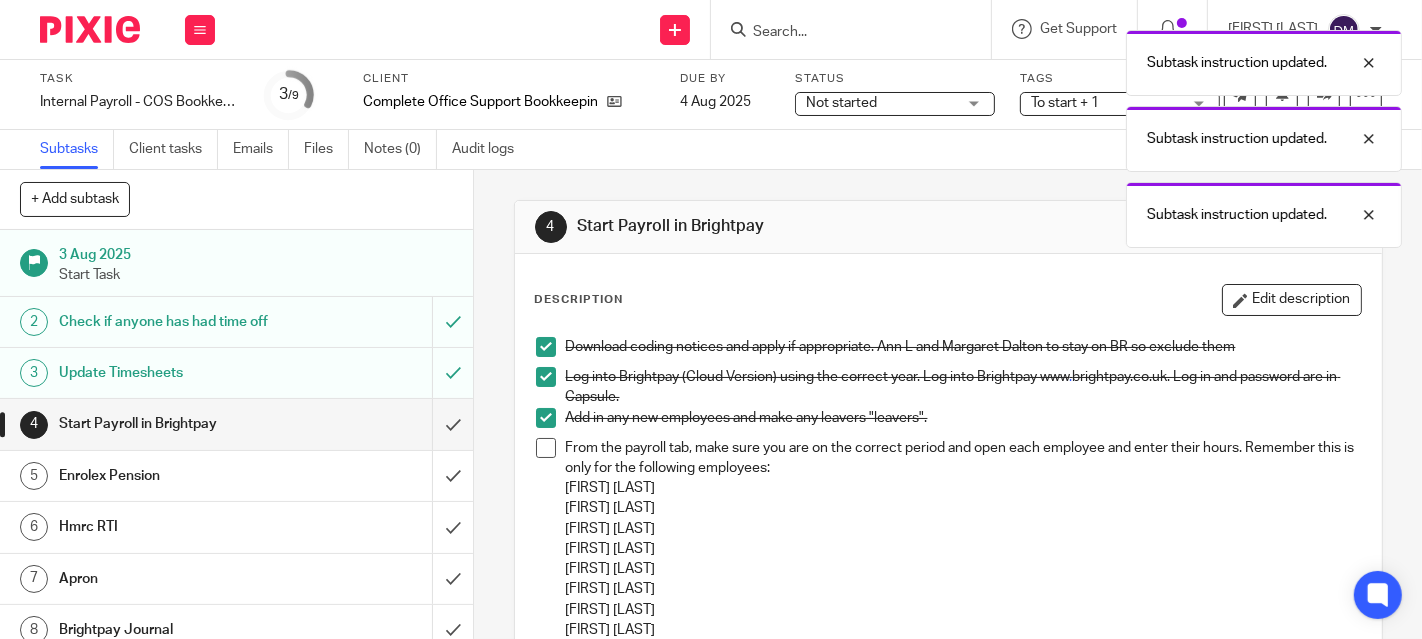 click at bounding box center (546, 448) 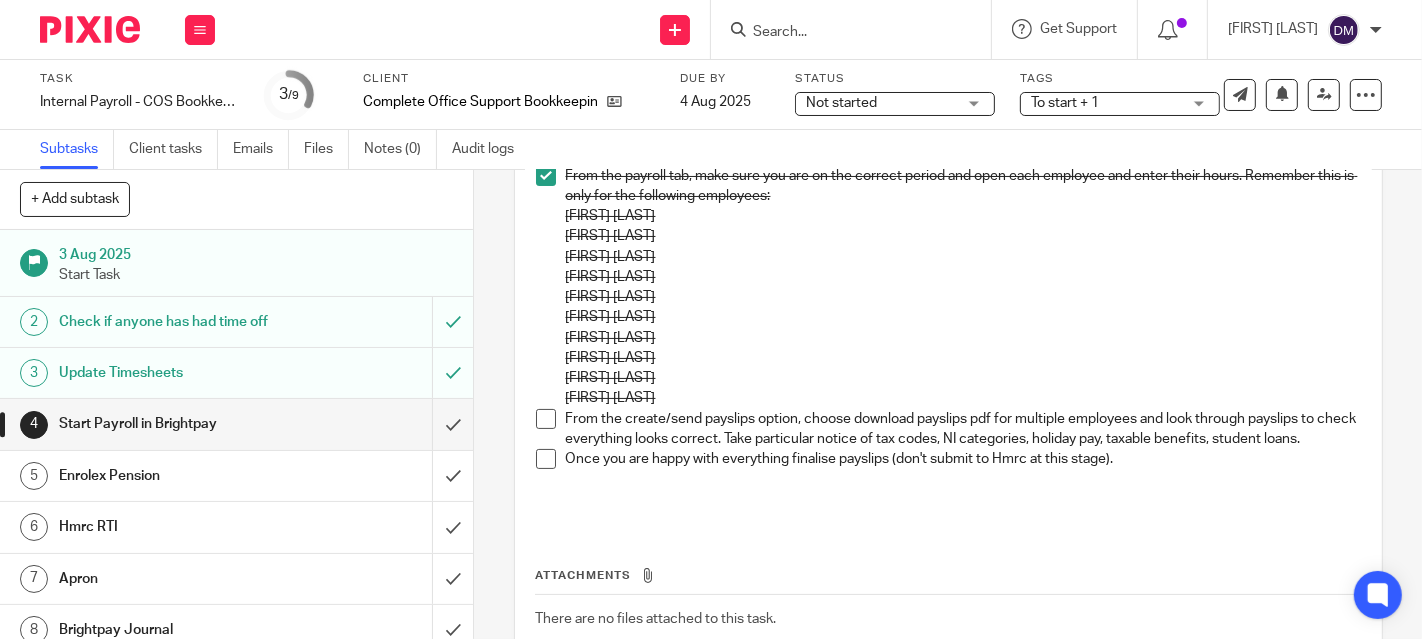 scroll, scrollTop: 0, scrollLeft: 0, axis: both 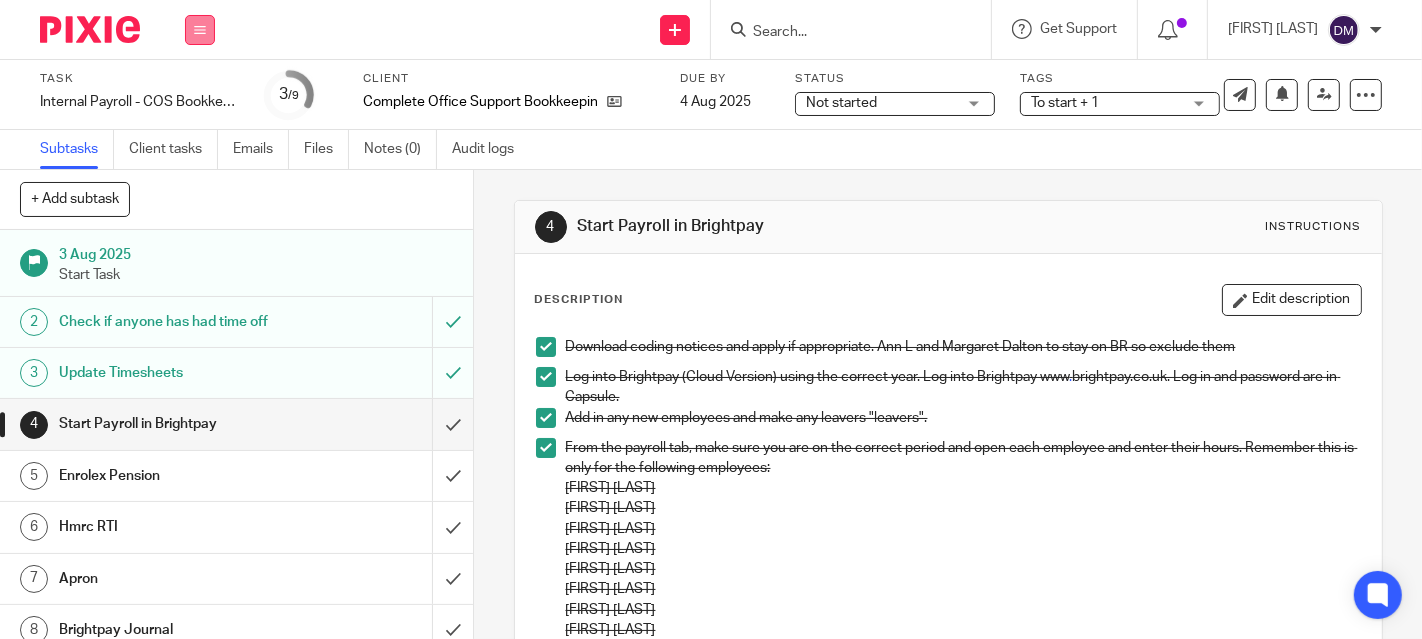 click at bounding box center (200, 30) 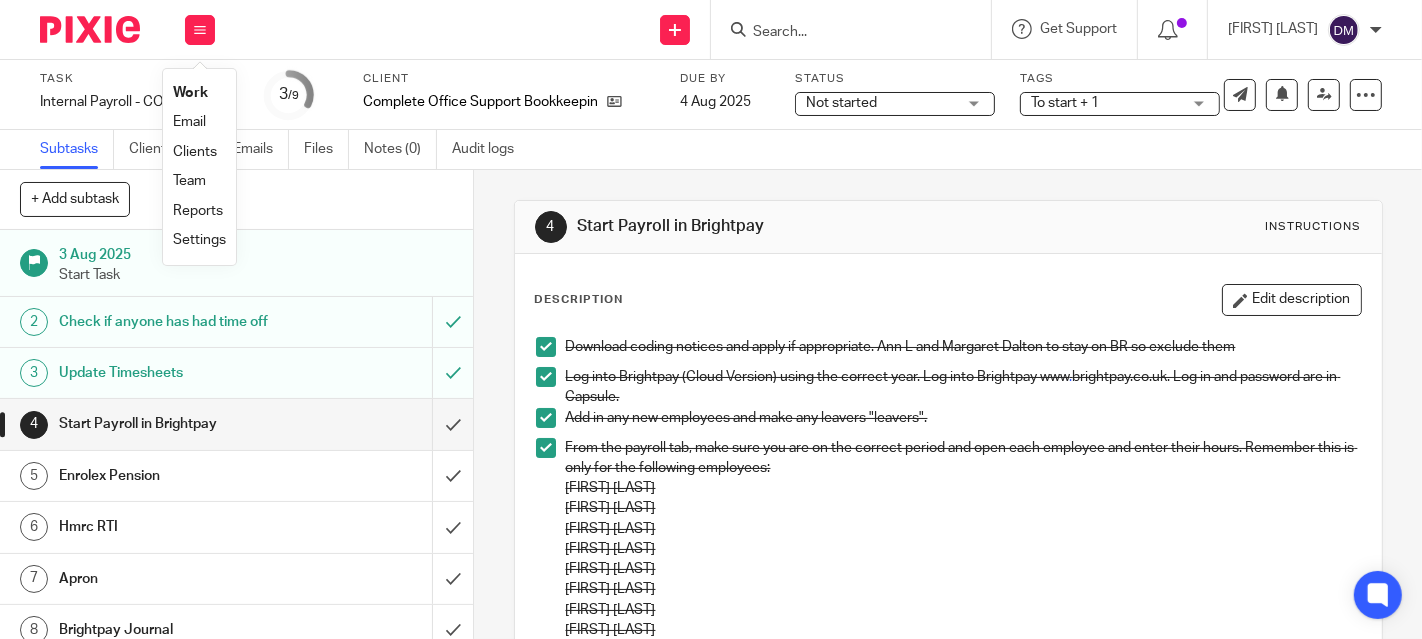 click on "Work" at bounding box center [190, 93] 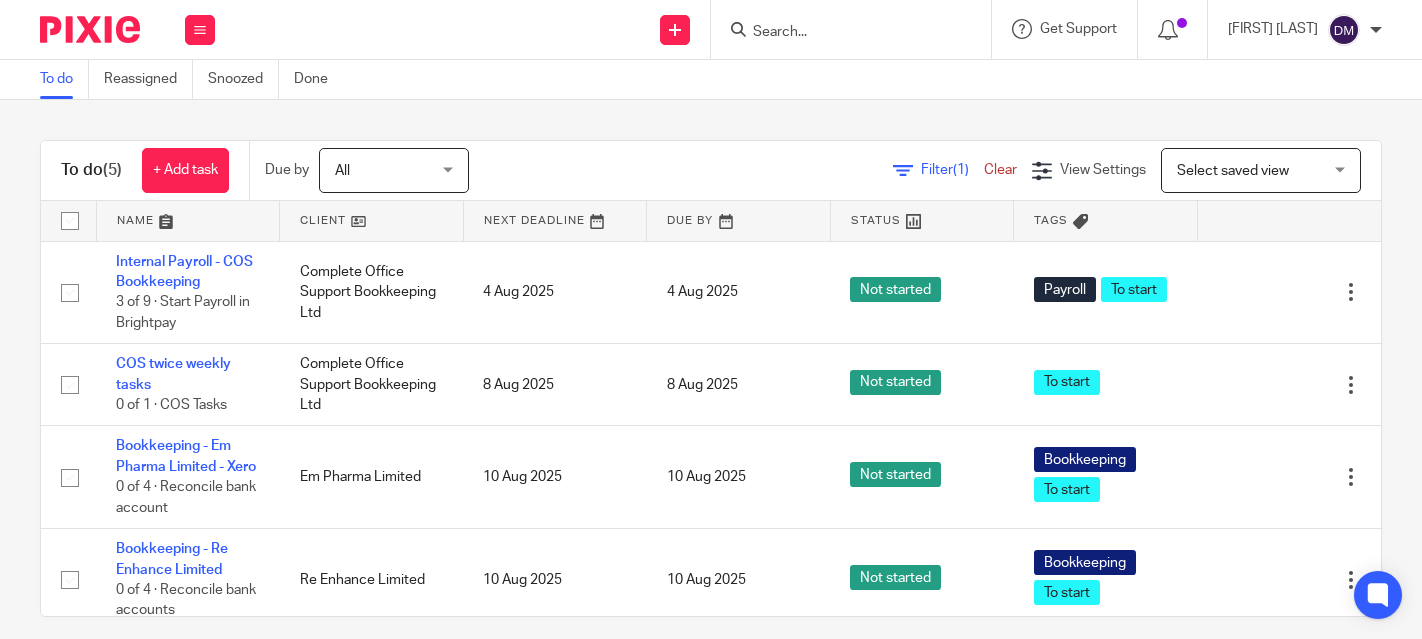 scroll, scrollTop: 0, scrollLeft: 0, axis: both 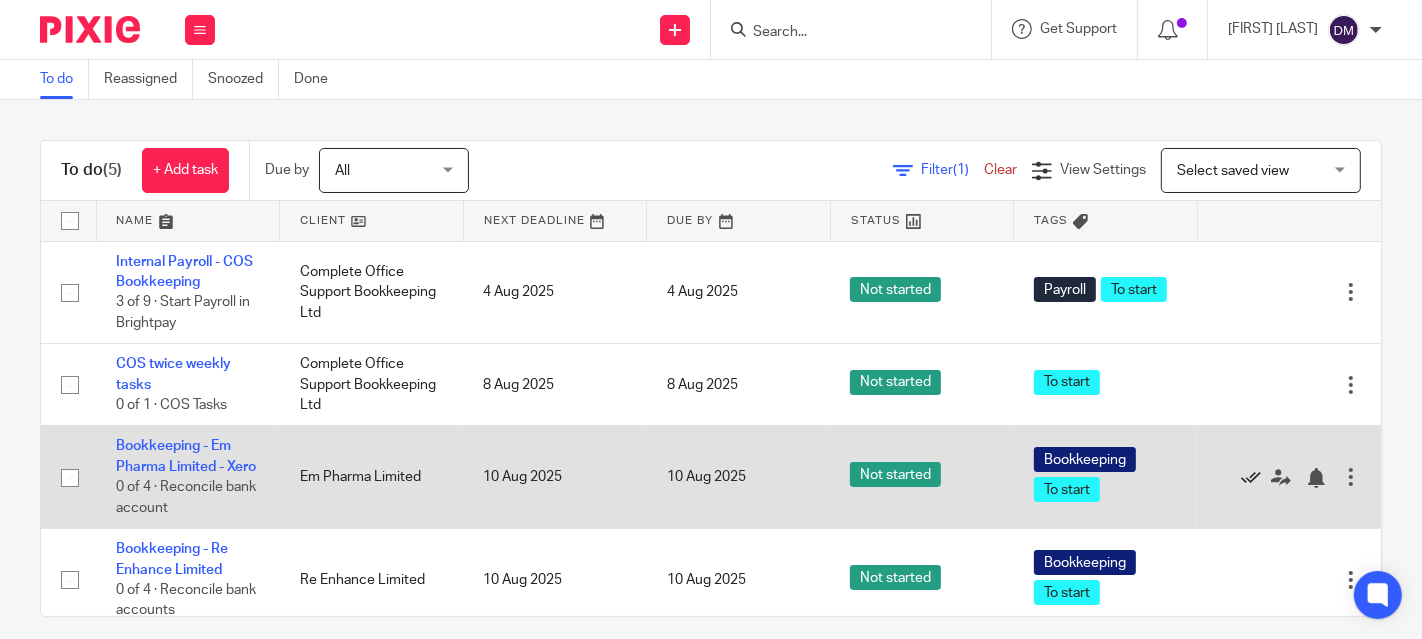 click at bounding box center [1251, 478] 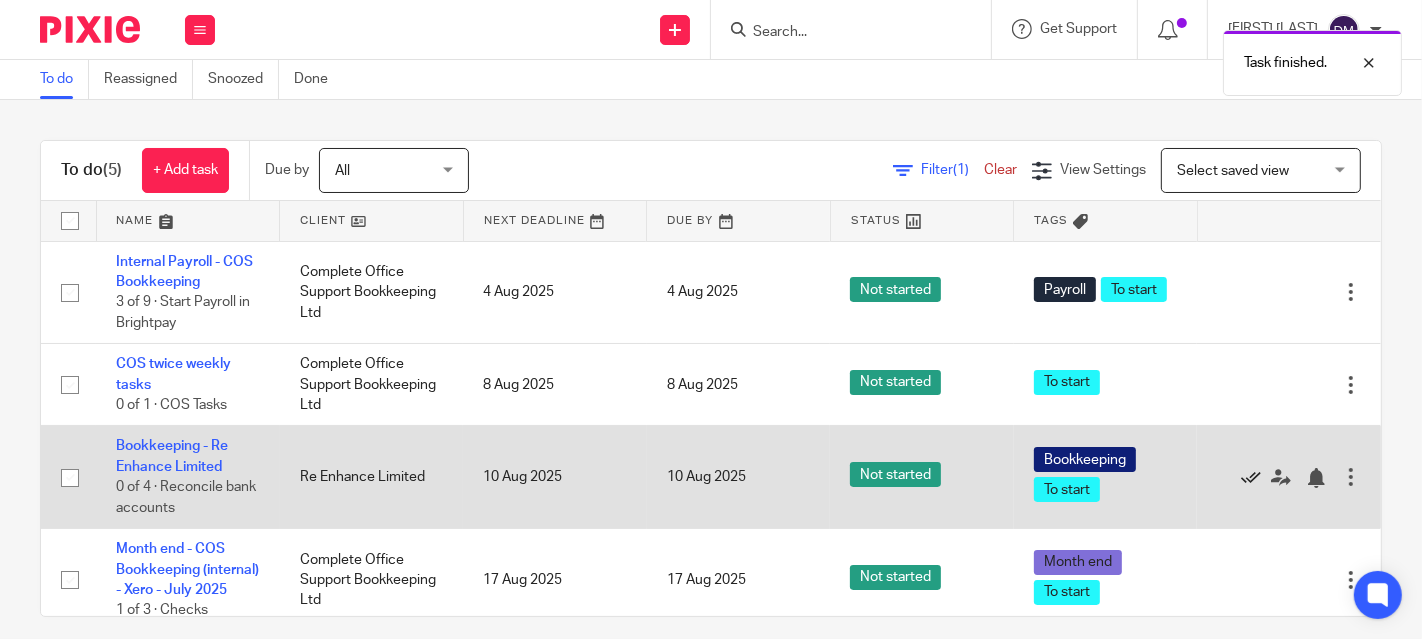 click at bounding box center [1251, 478] 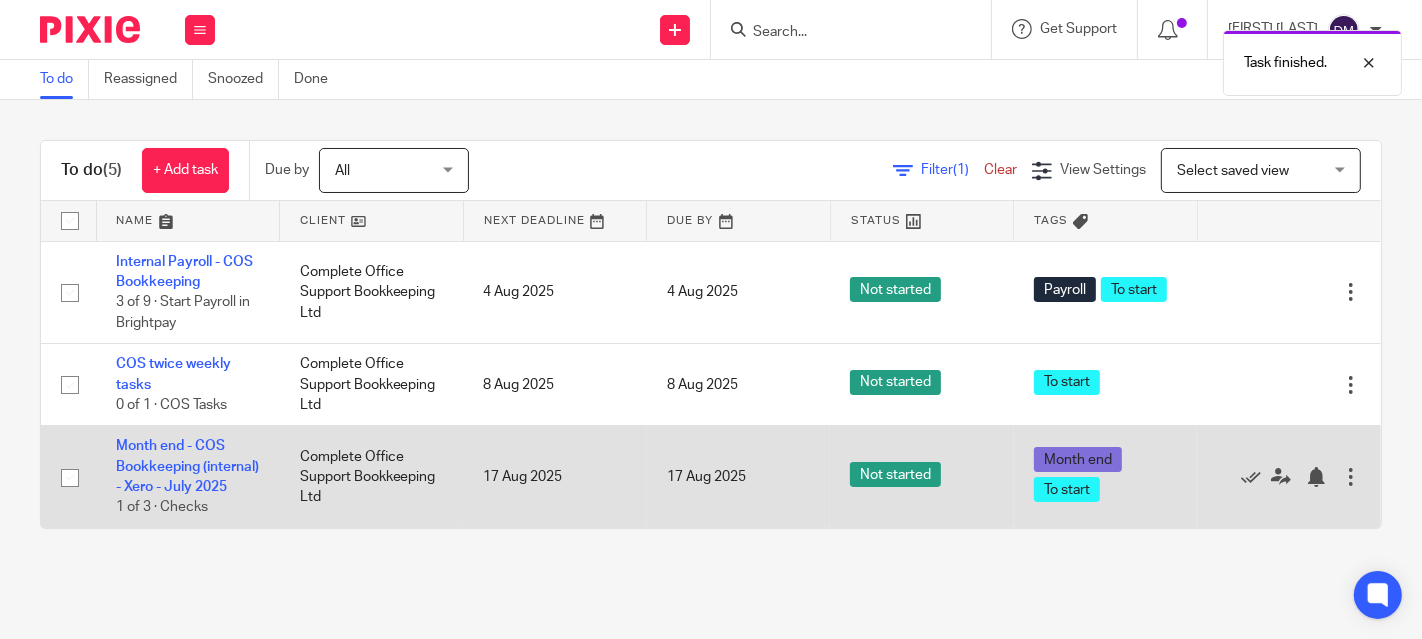 click on "Complete Office Support Bookkeeping Ltd" at bounding box center [372, 477] 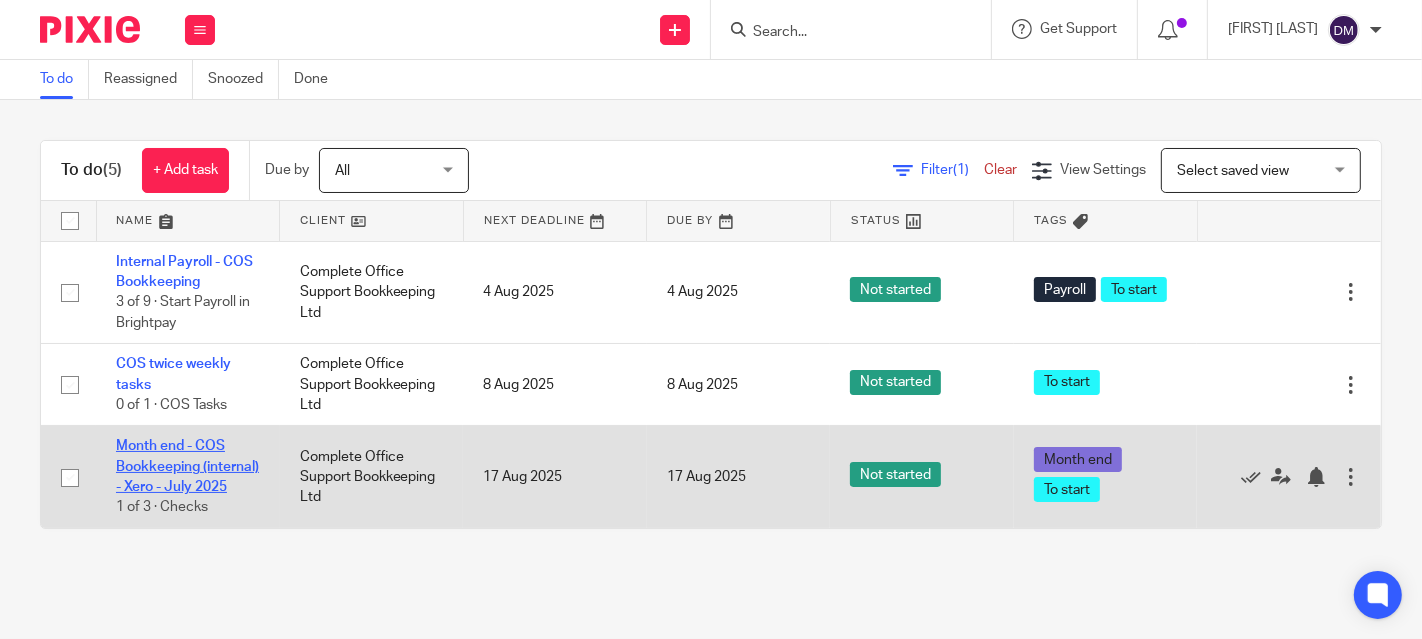 click on "Month end - COS Bookkeeping (internal) - Xero - July 2025" at bounding box center (187, 466) 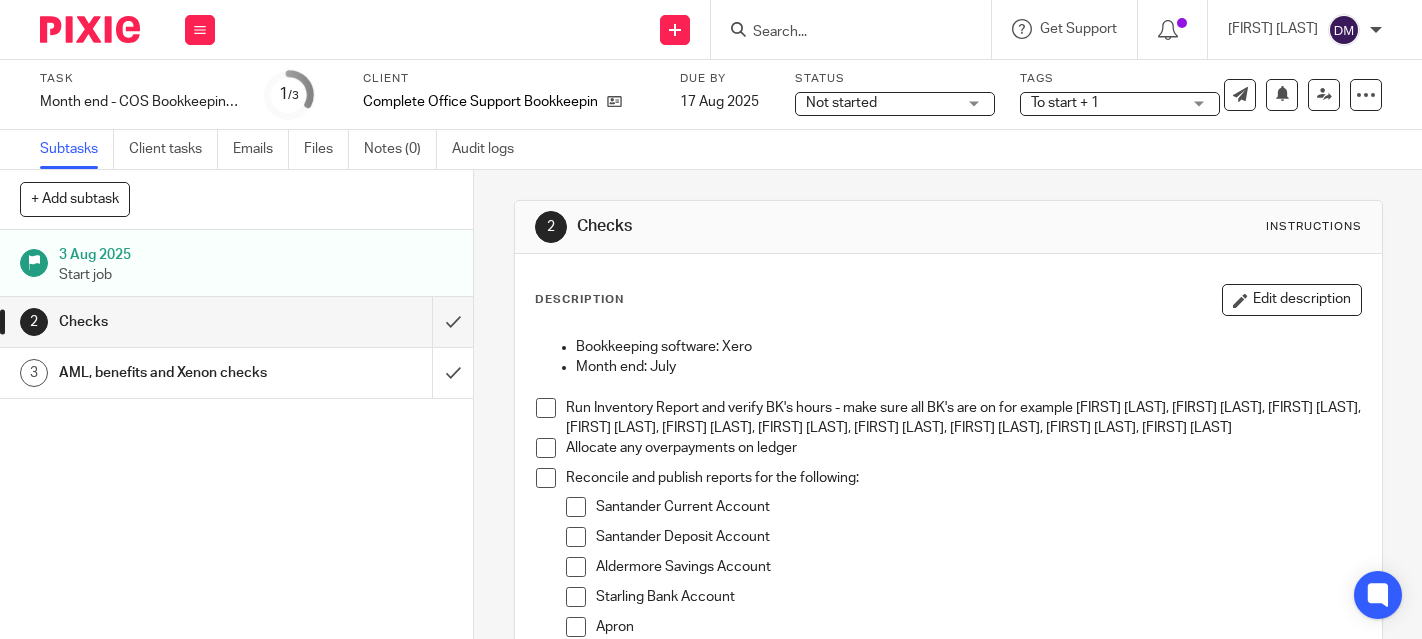 scroll, scrollTop: 0, scrollLeft: 0, axis: both 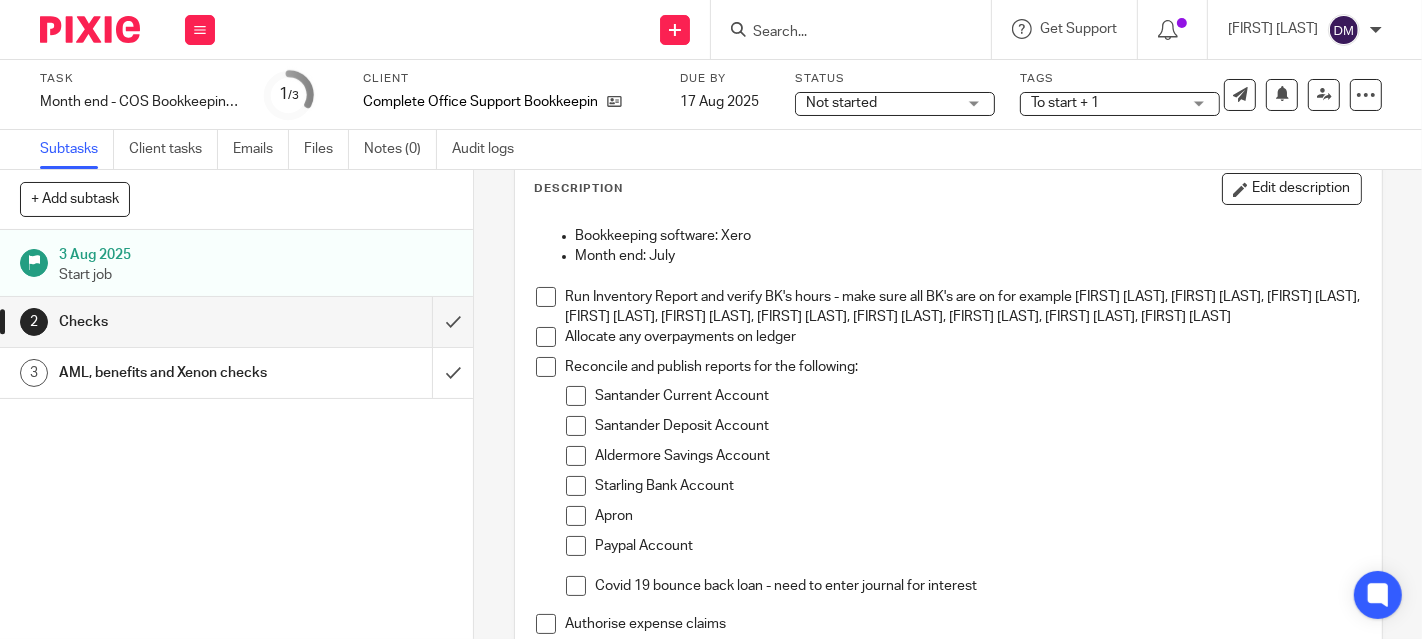 click at bounding box center (576, 396) 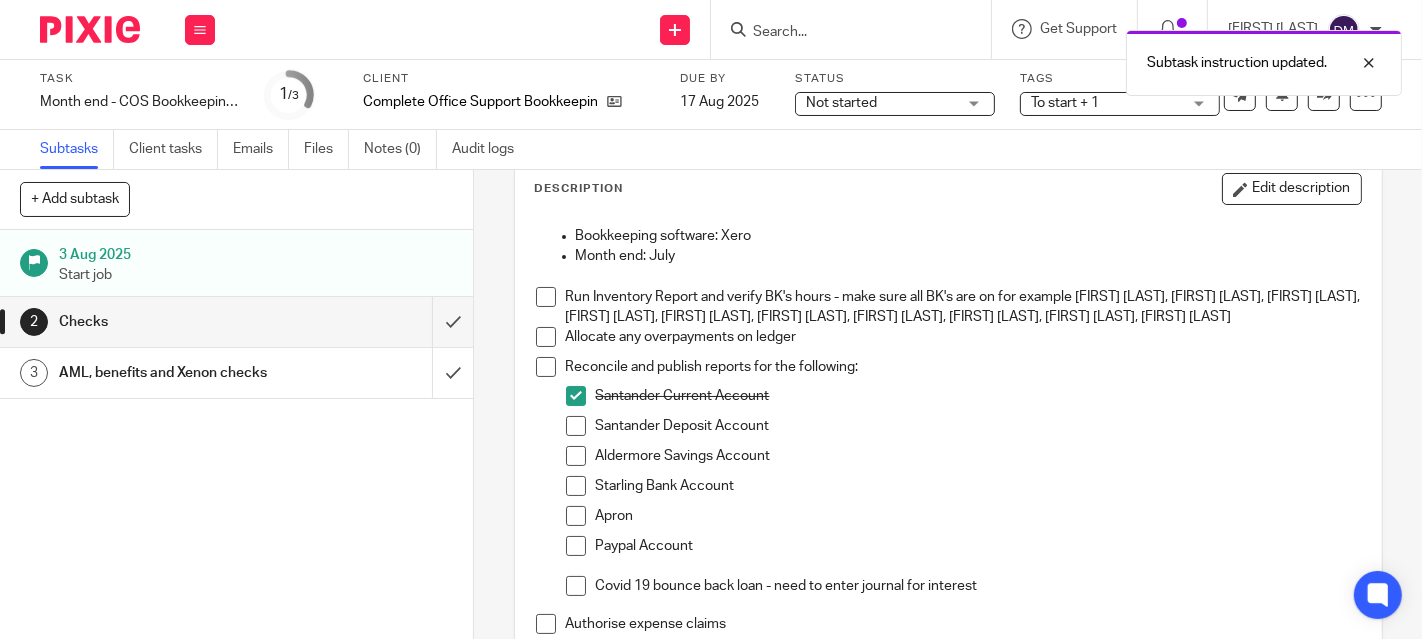 click at bounding box center (576, 426) 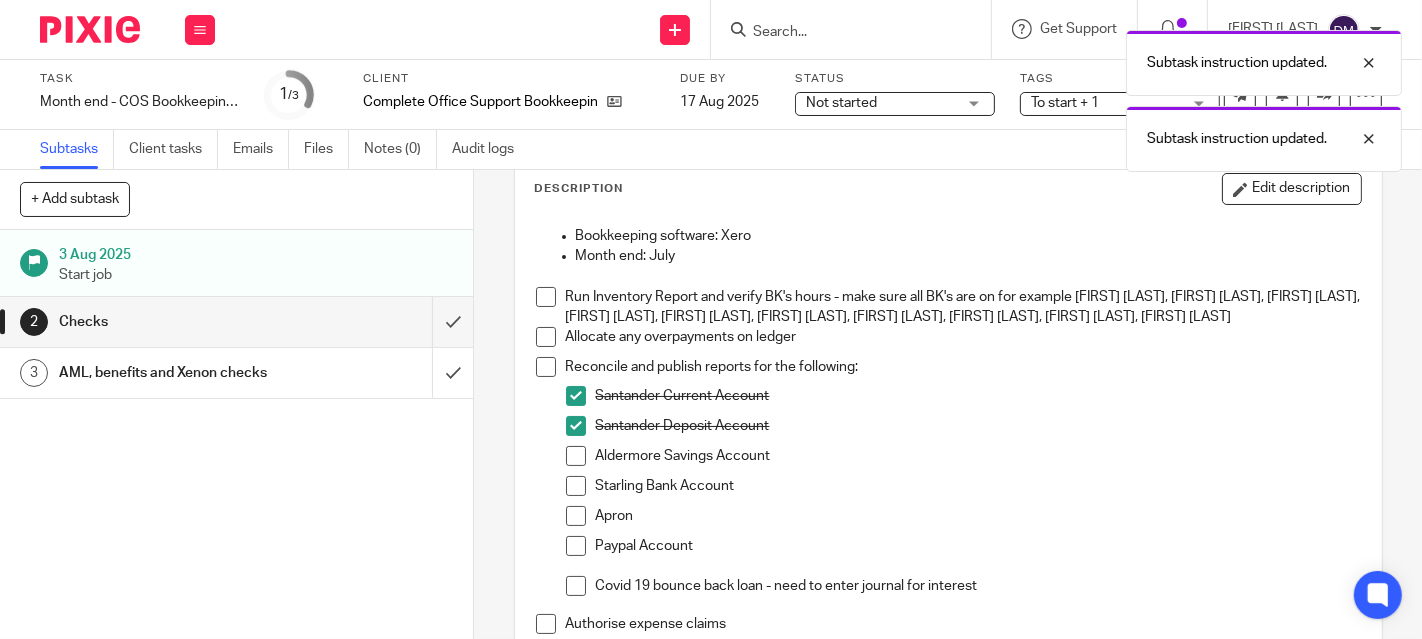 click at bounding box center (576, 456) 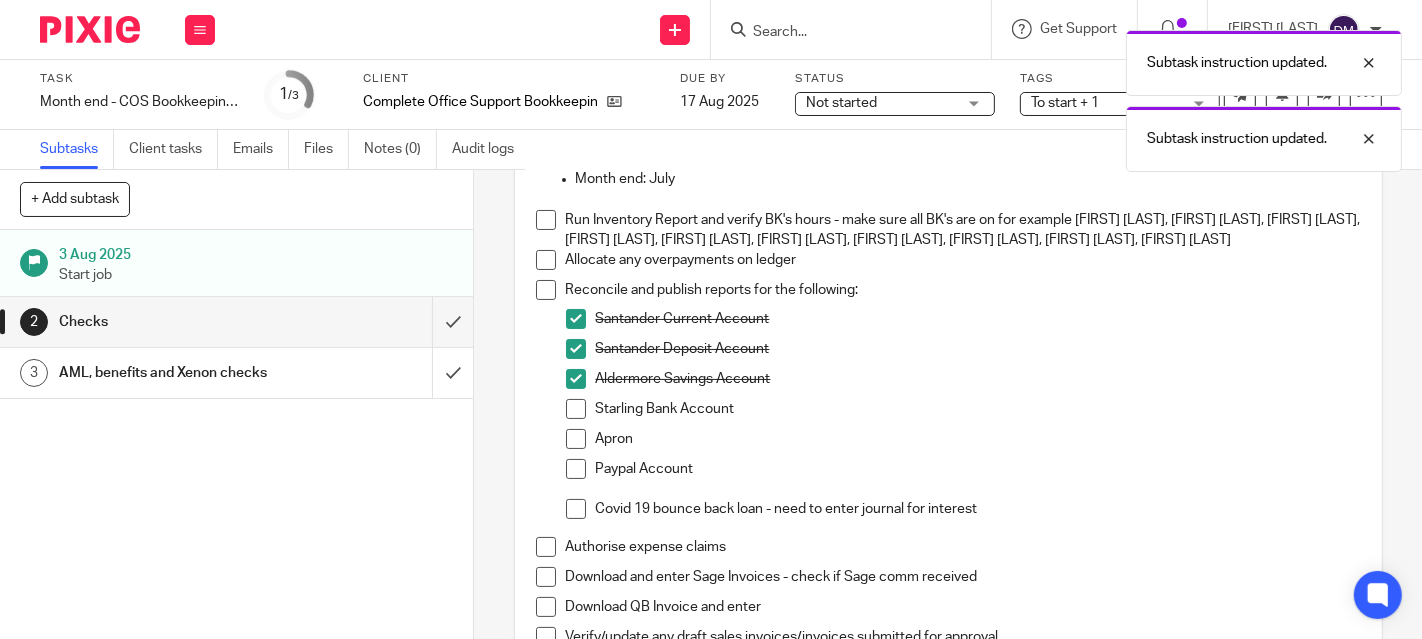 scroll, scrollTop: 222, scrollLeft: 0, axis: vertical 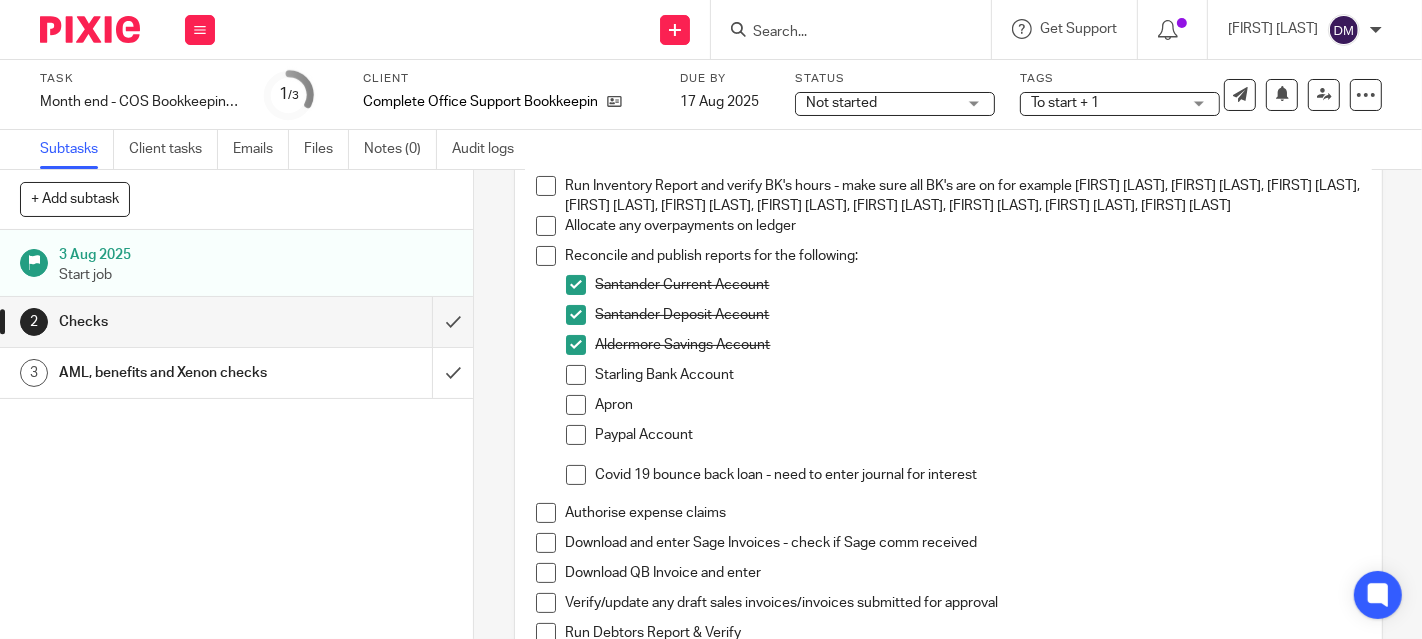 click at bounding box center [576, 475] 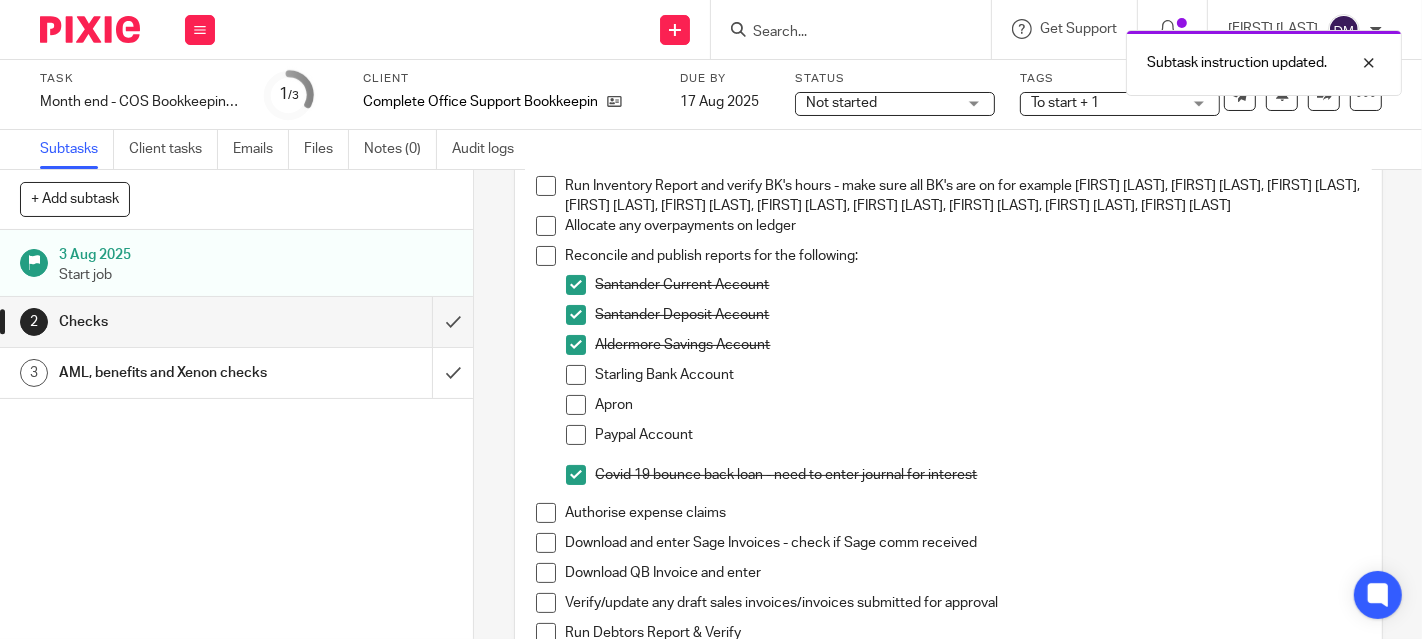 click at bounding box center (576, 435) 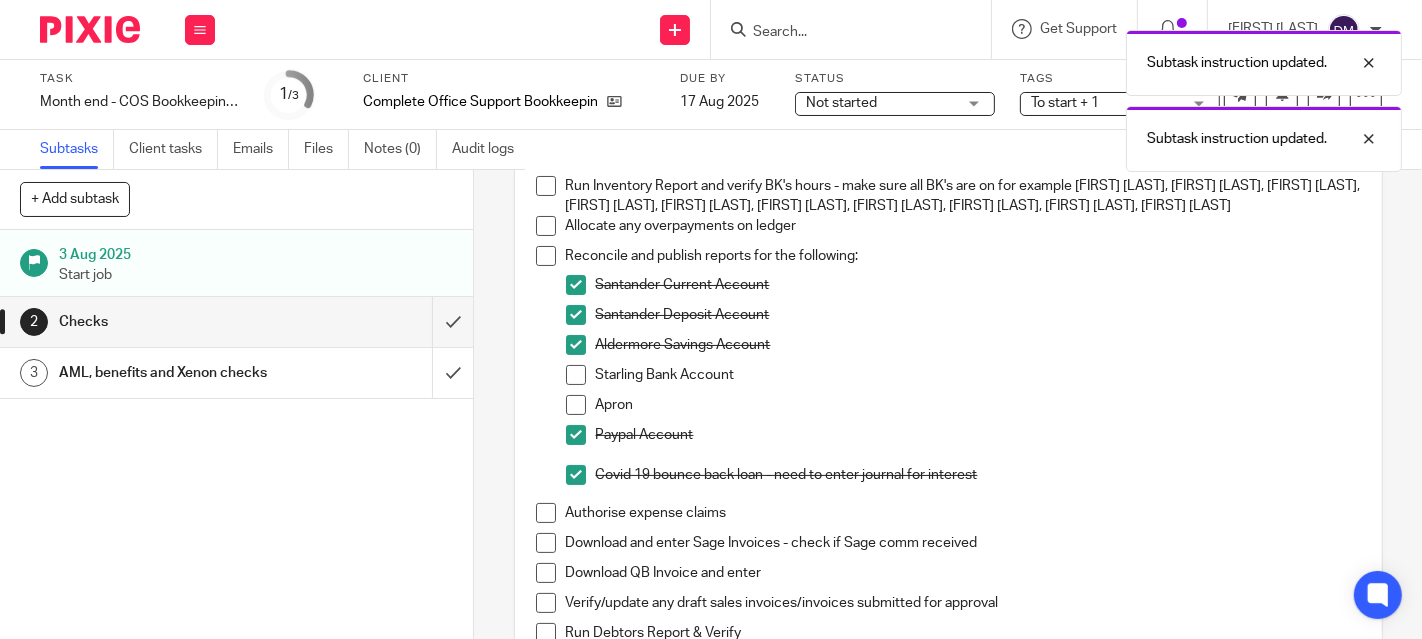 click at bounding box center (576, 405) 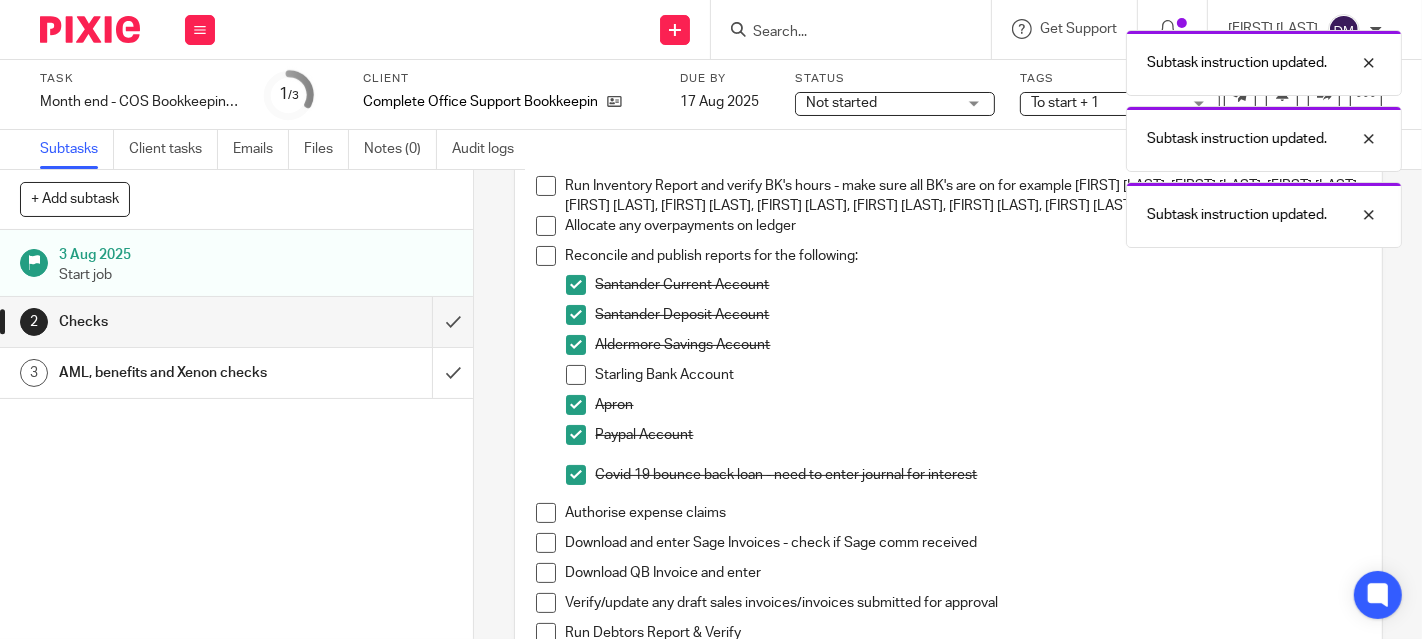 click at bounding box center [576, 375] 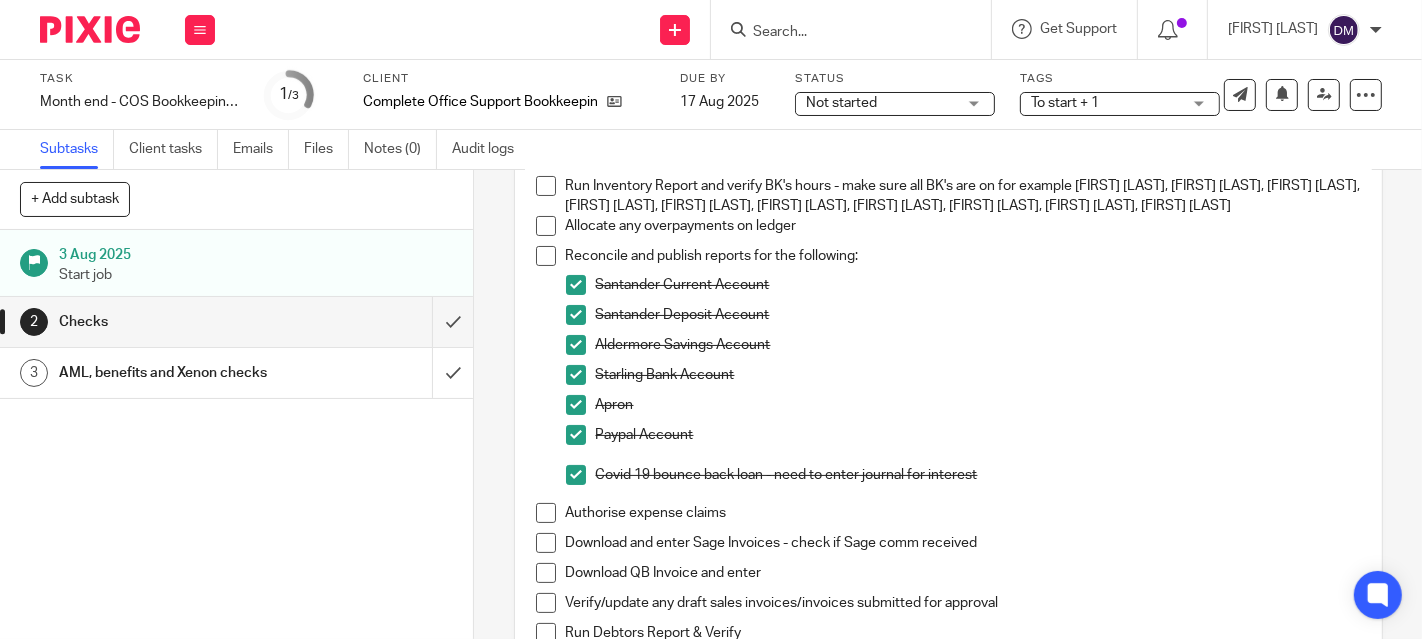 click at bounding box center (576, 405) 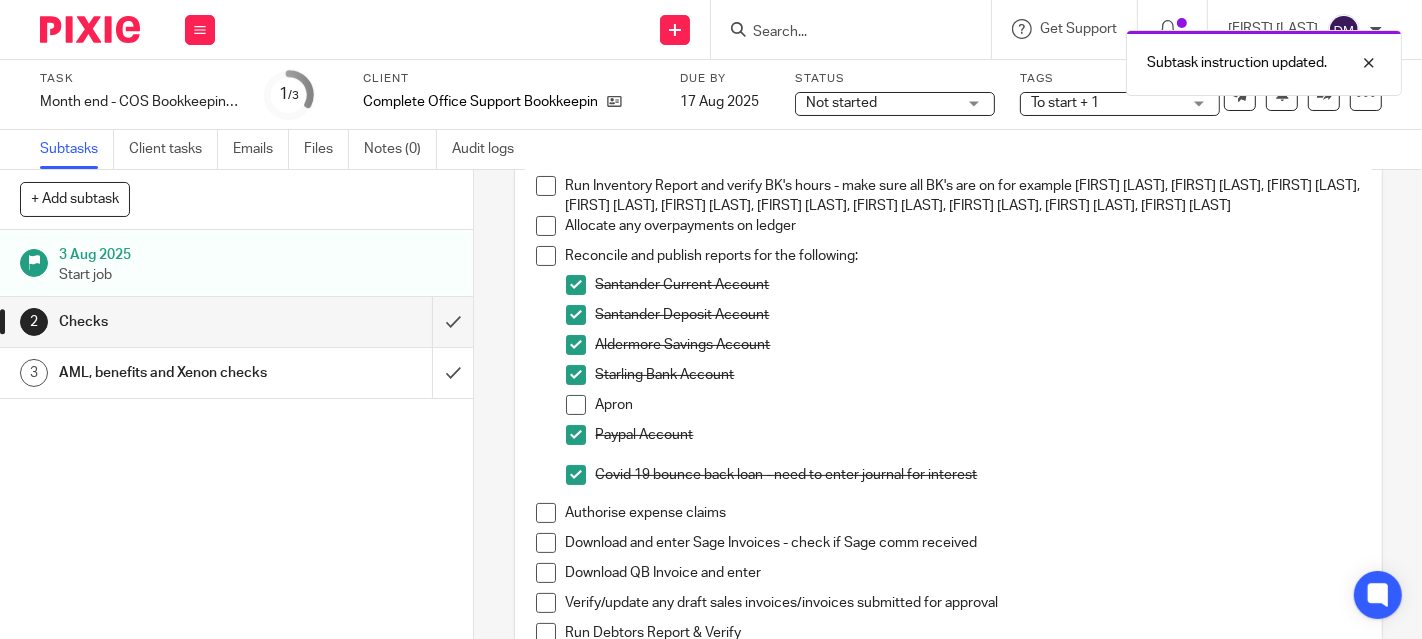 click on "Aldermore Savings Account" at bounding box center (963, 350) 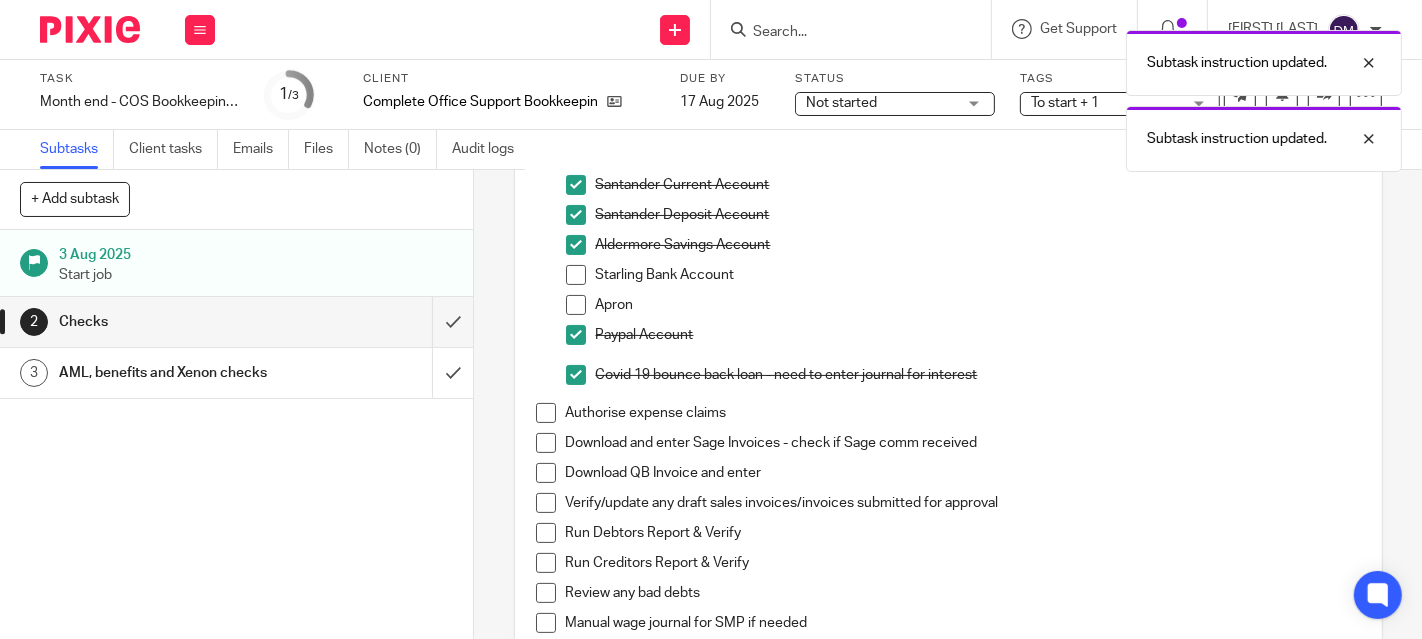 scroll, scrollTop: 444, scrollLeft: 0, axis: vertical 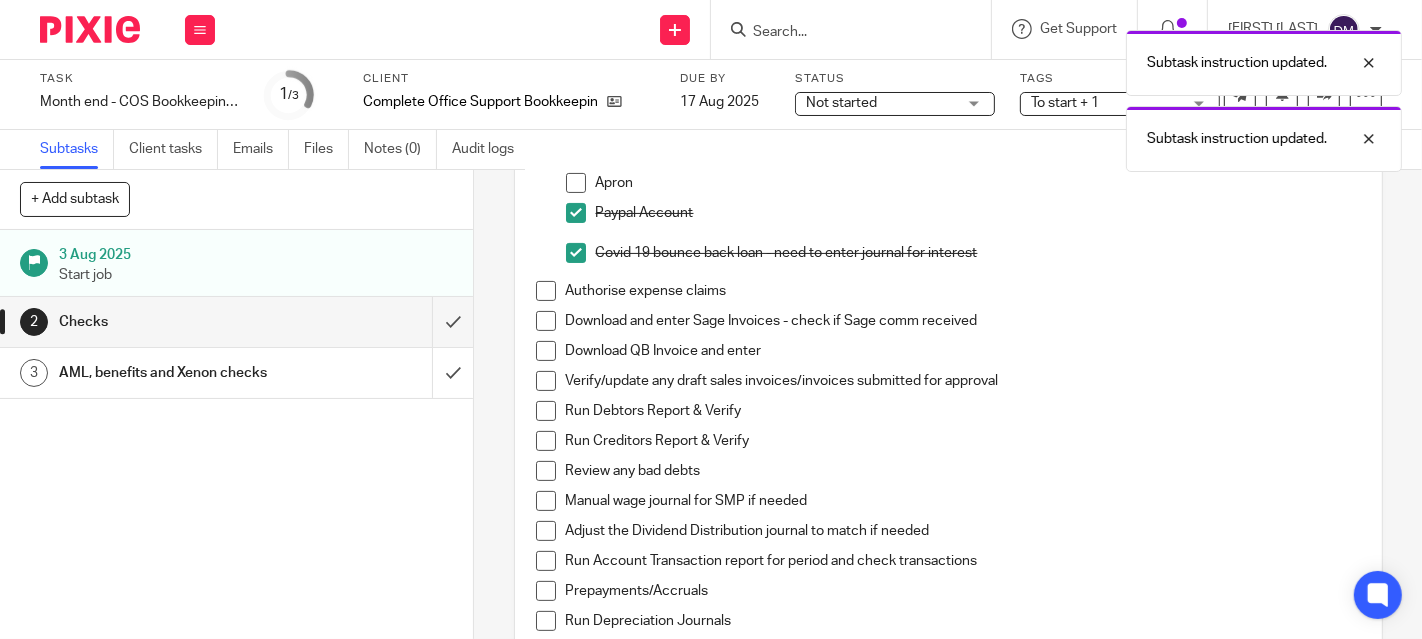 click at bounding box center [546, 291] 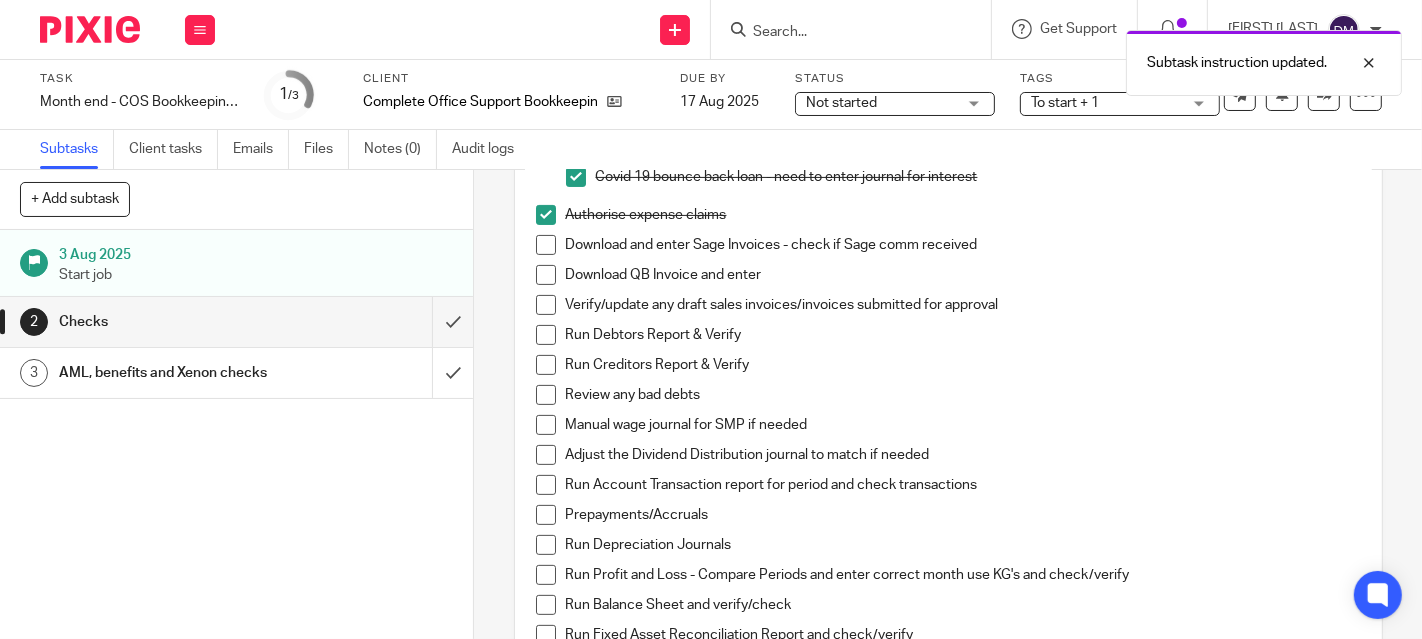 scroll, scrollTop: 555, scrollLeft: 0, axis: vertical 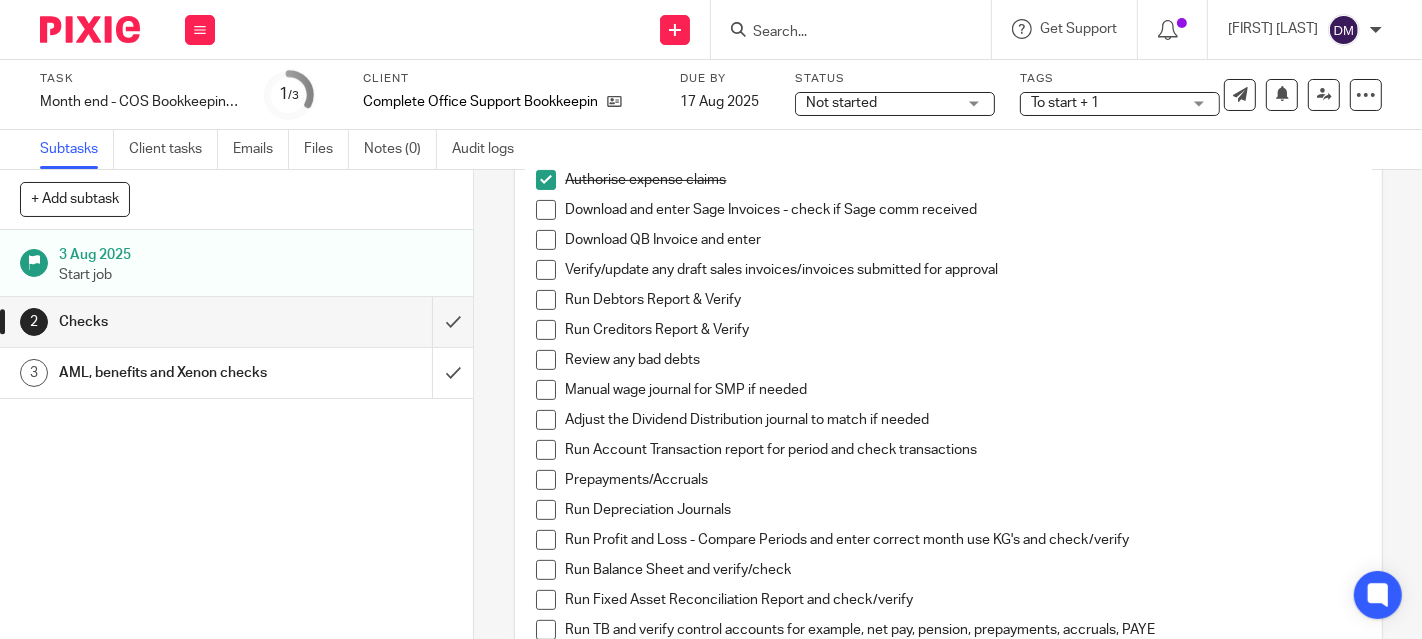 click at bounding box center [546, 390] 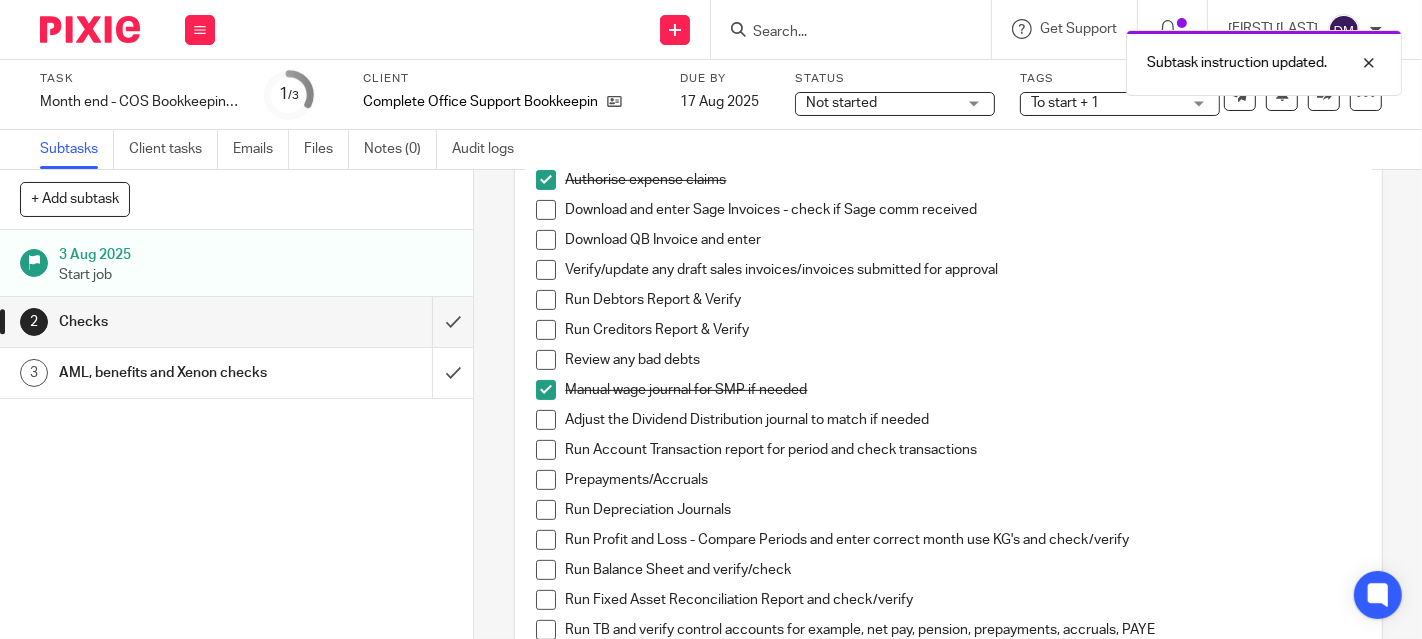click at bounding box center [546, 360] 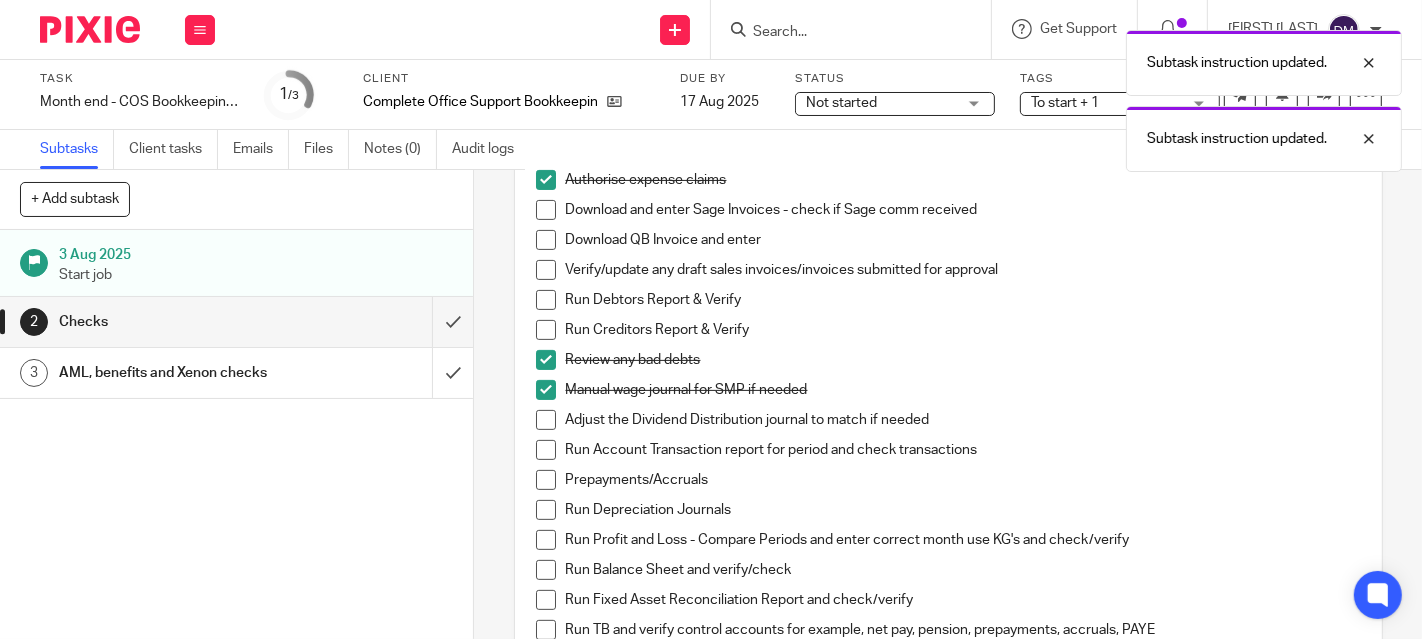 scroll, scrollTop: 666, scrollLeft: 0, axis: vertical 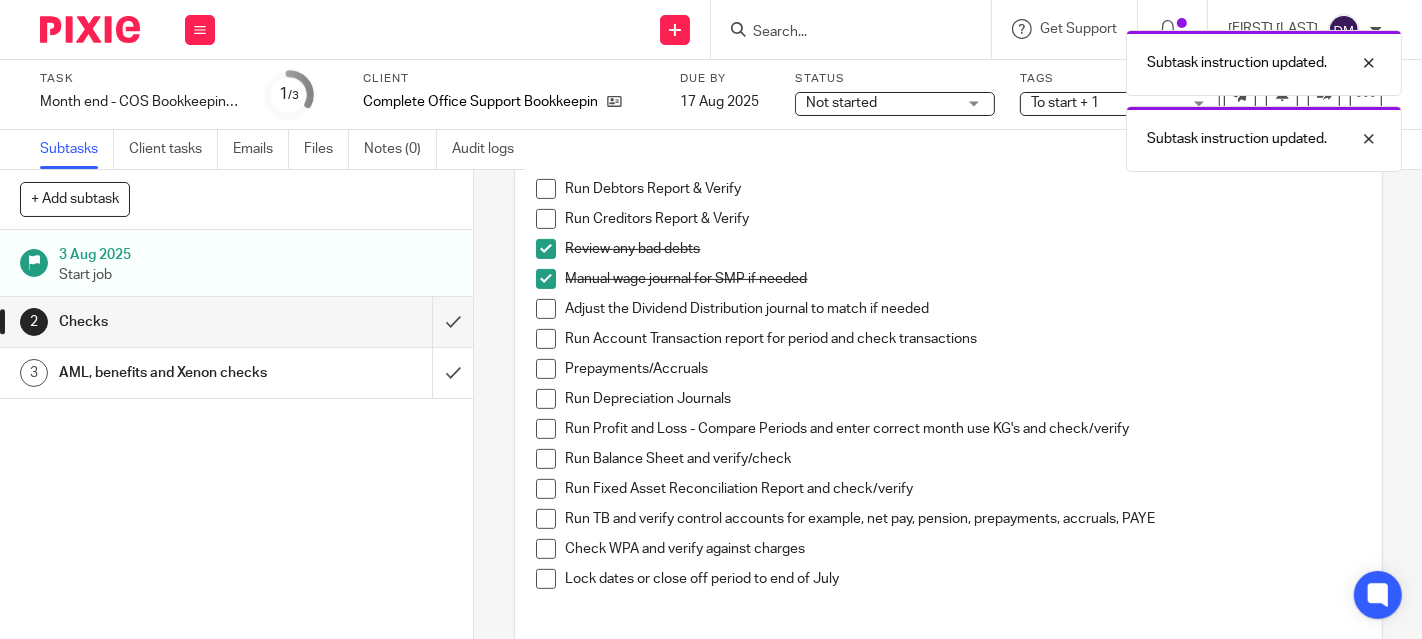 click at bounding box center [546, 399] 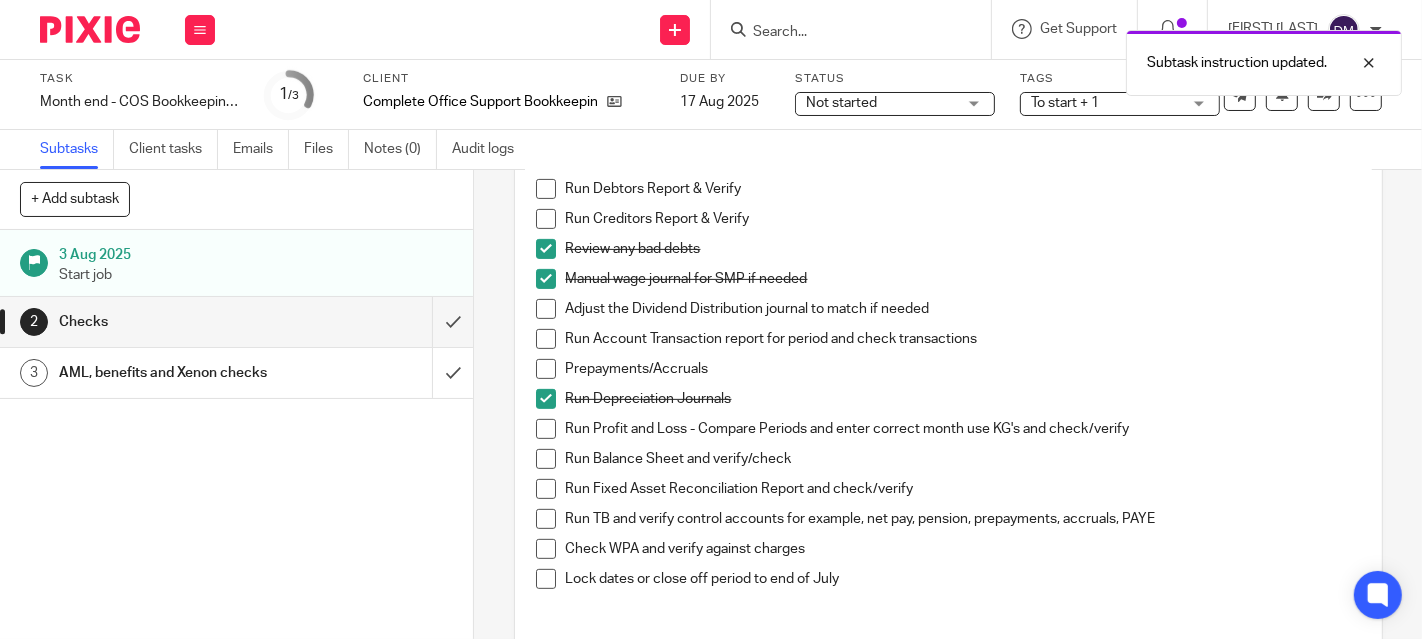 click at bounding box center (546, 549) 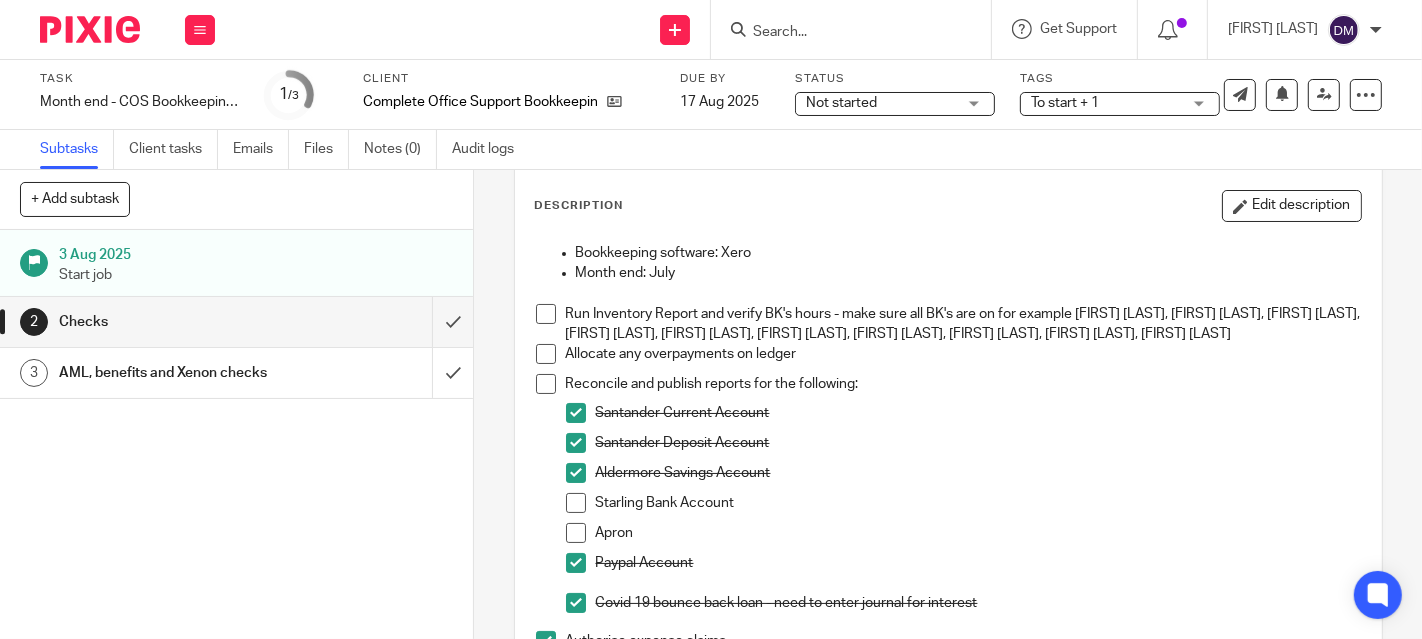 scroll, scrollTop: 0, scrollLeft: 0, axis: both 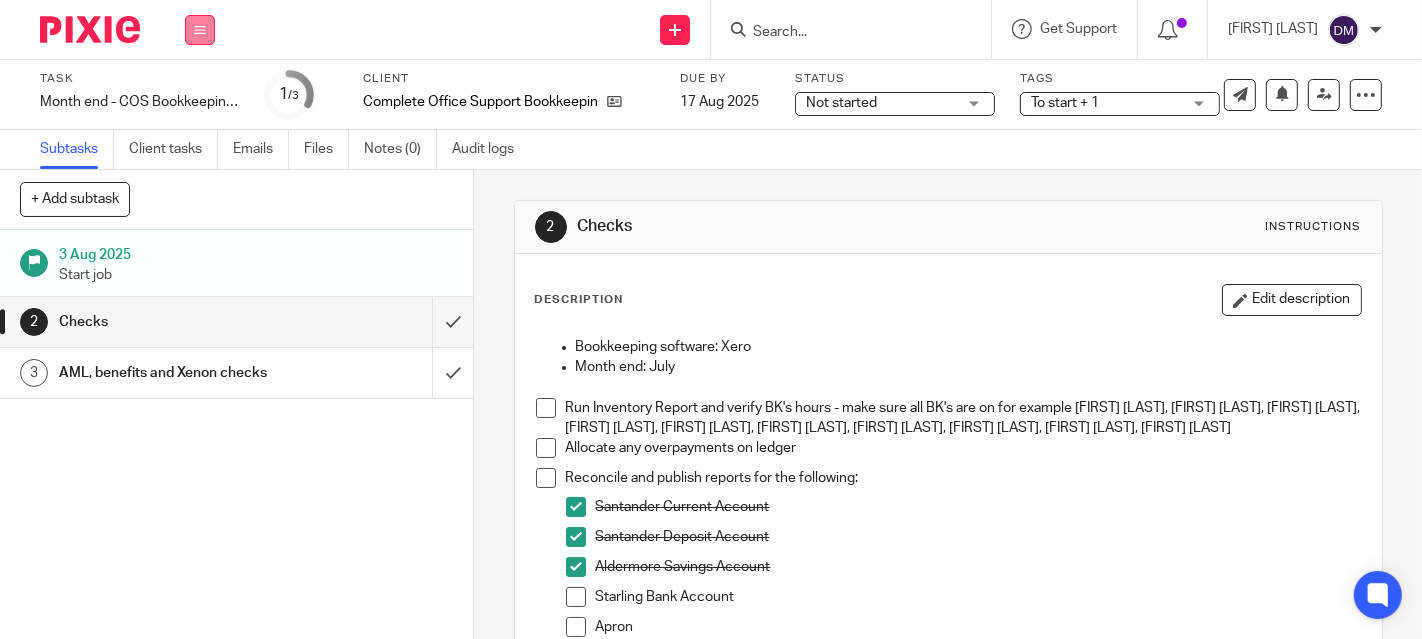 click at bounding box center [200, 30] 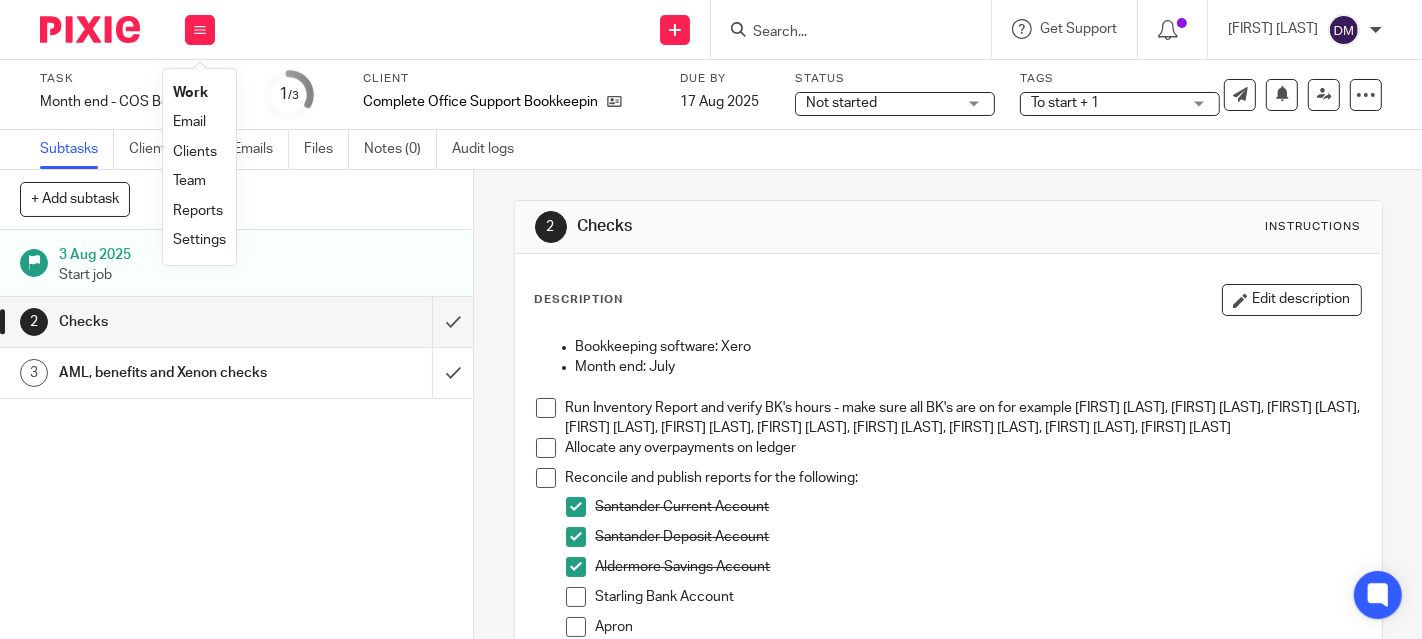 click on "Work" at bounding box center (190, 93) 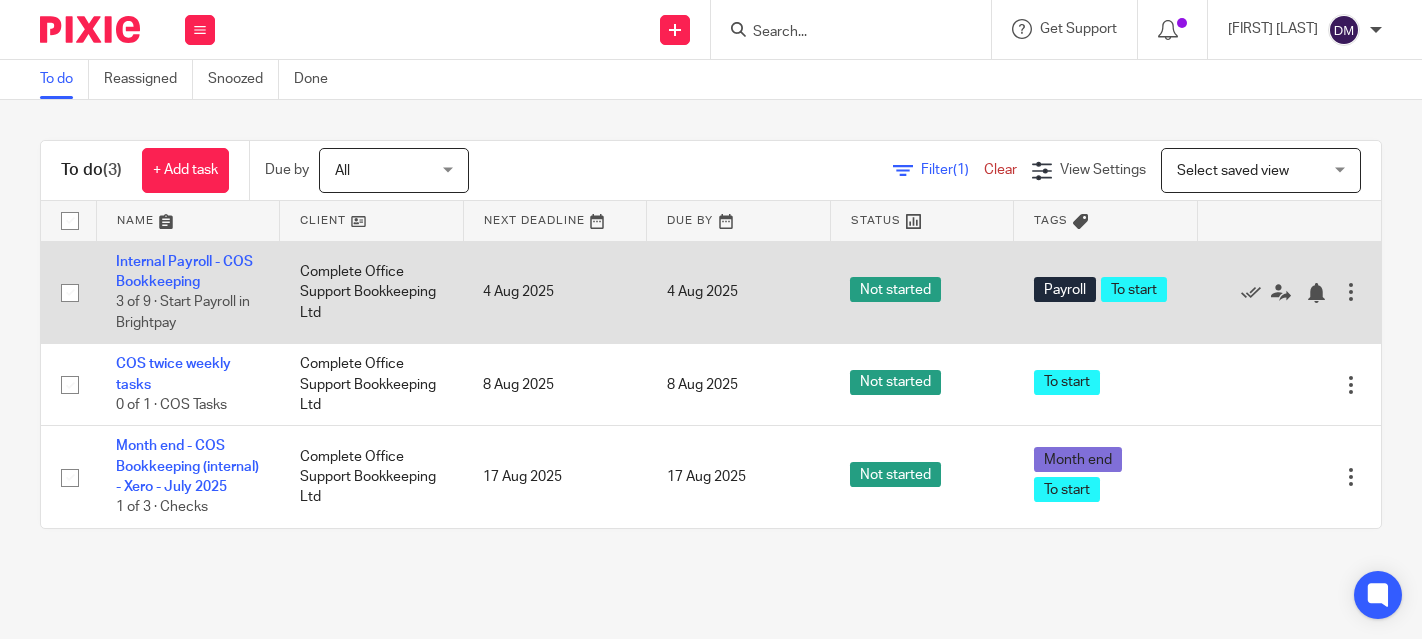 scroll, scrollTop: 0, scrollLeft: 0, axis: both 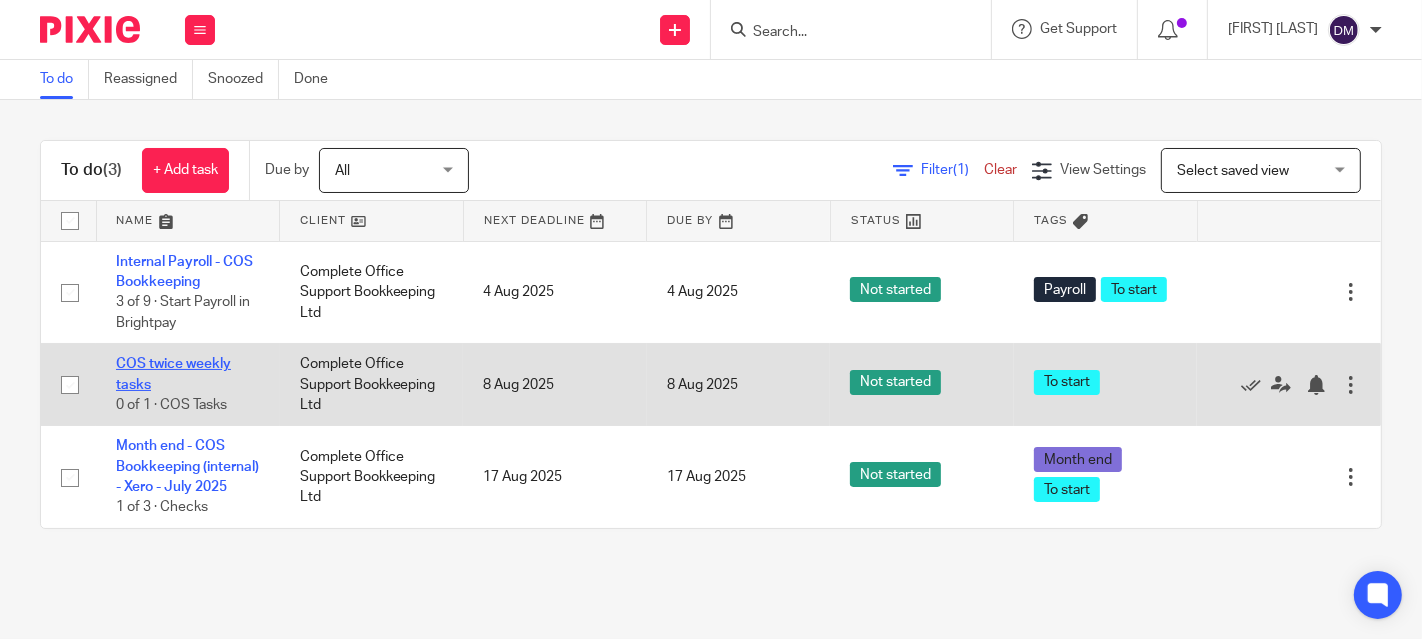 click on "COS twice weekly tasks" at bounding box center (173, 374) 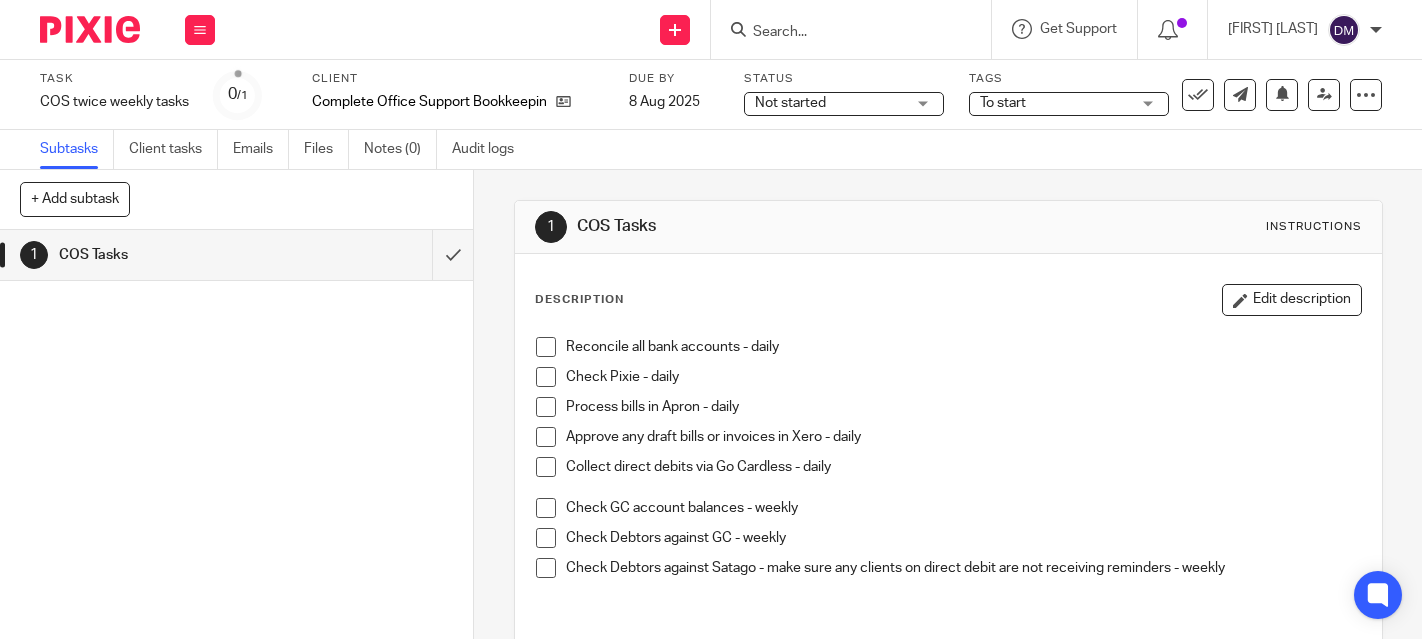 scroll, scrollTop: 0, scrollLeft: 0, axis: both 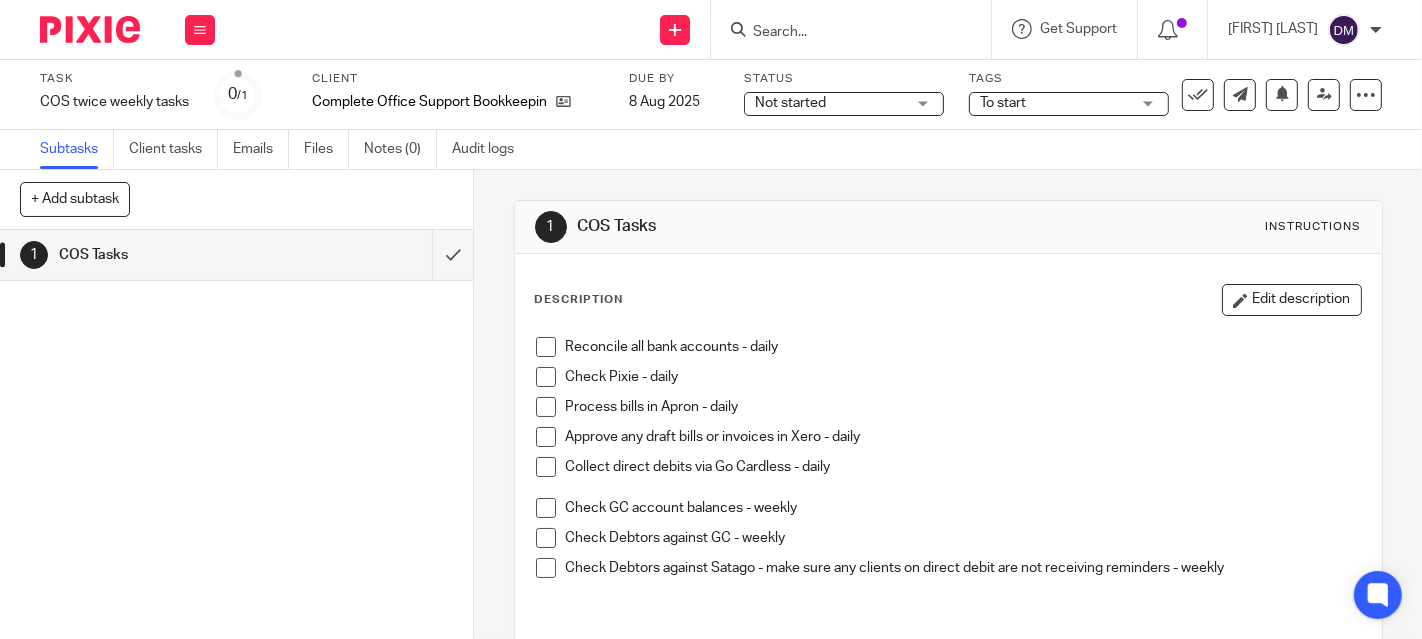 click on "Reconcile all bank accounts - daily" at bounding box center [948, 352] 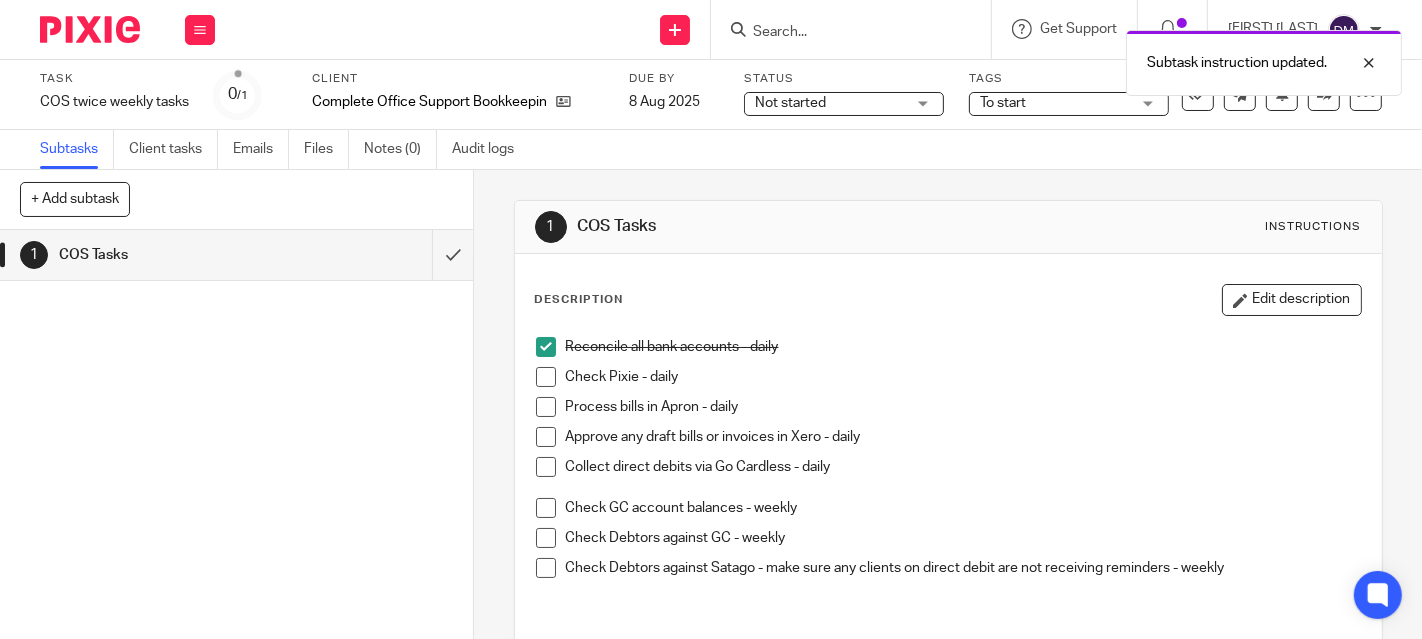 click at bounding box center [546, 377] 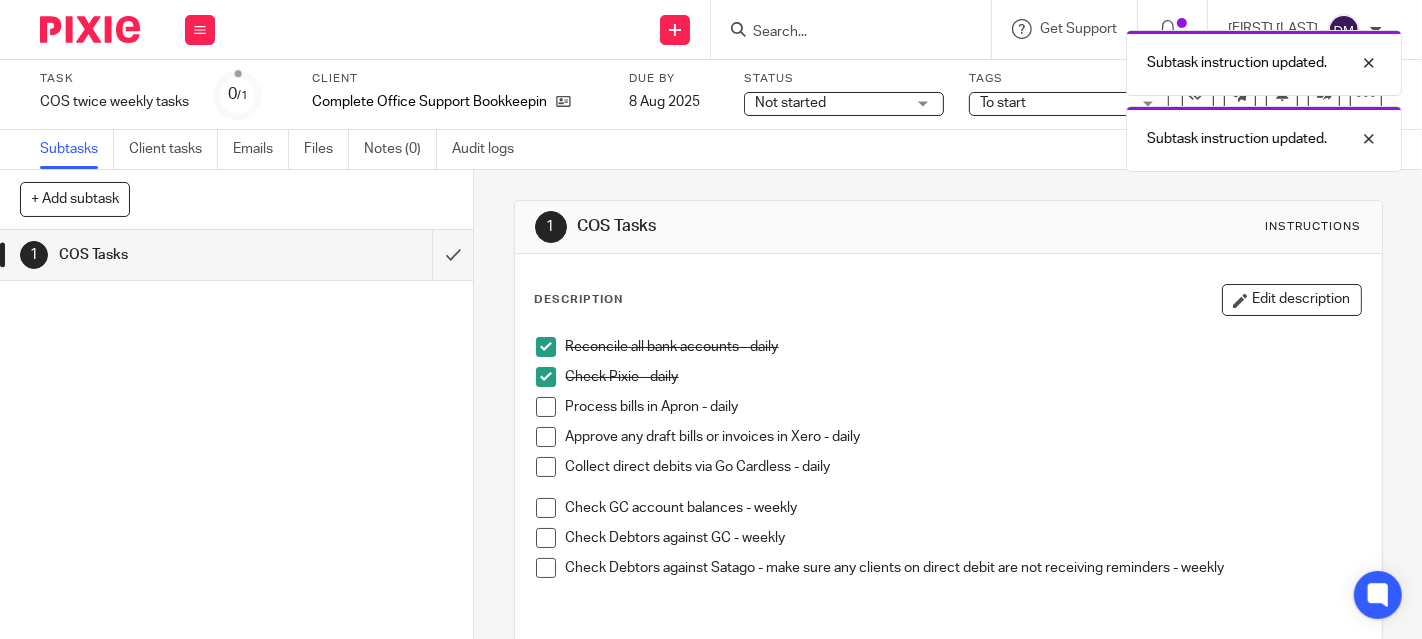 click at bounding box center [546, 407] 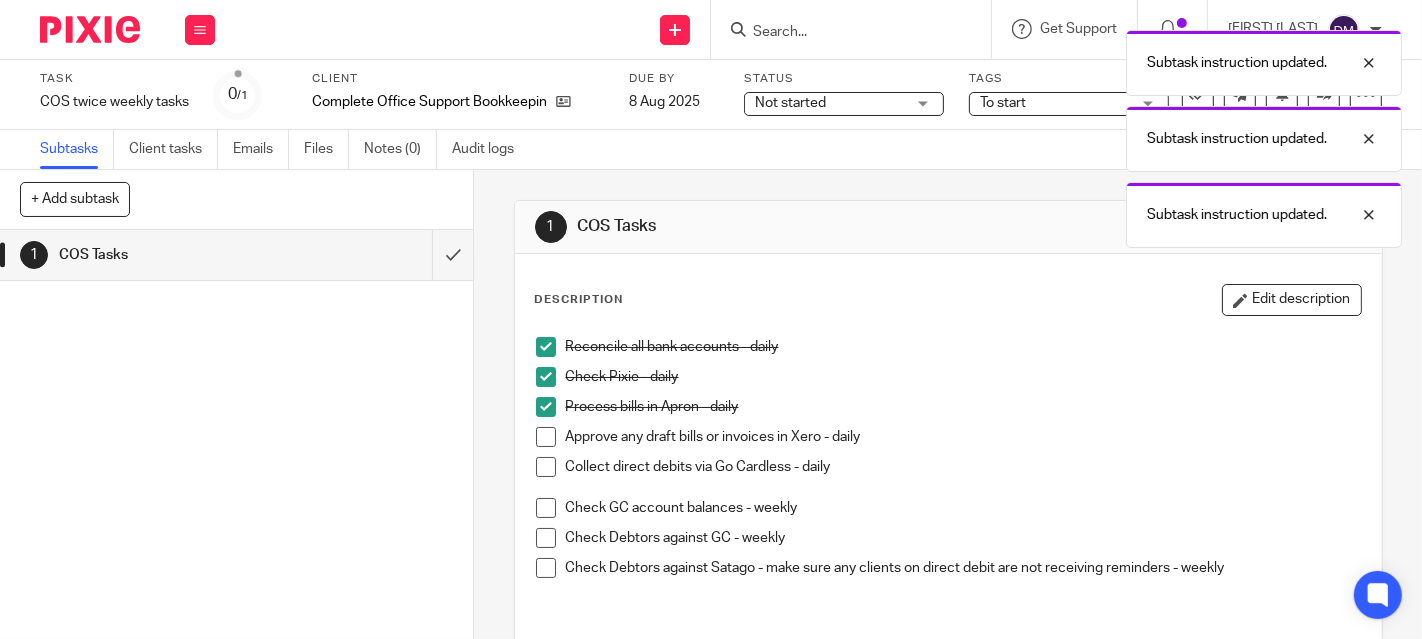 click at bounding box center (546, 437) 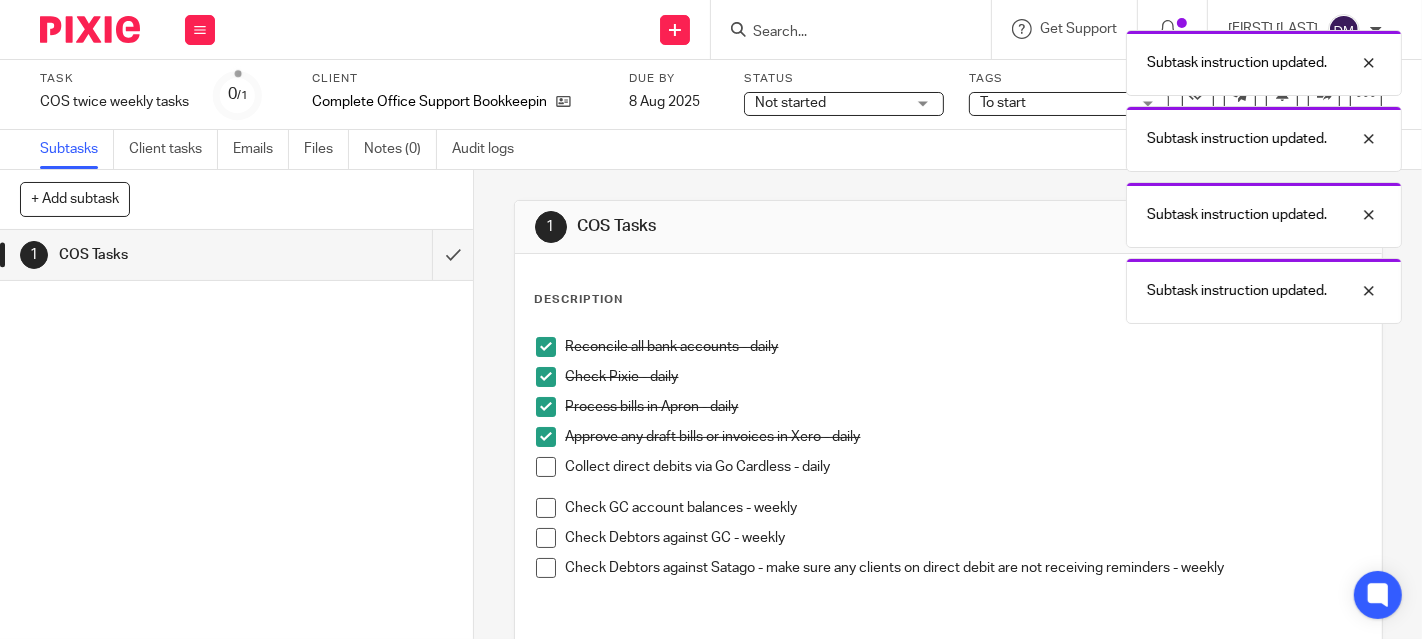click at bounding box center [546, 467] 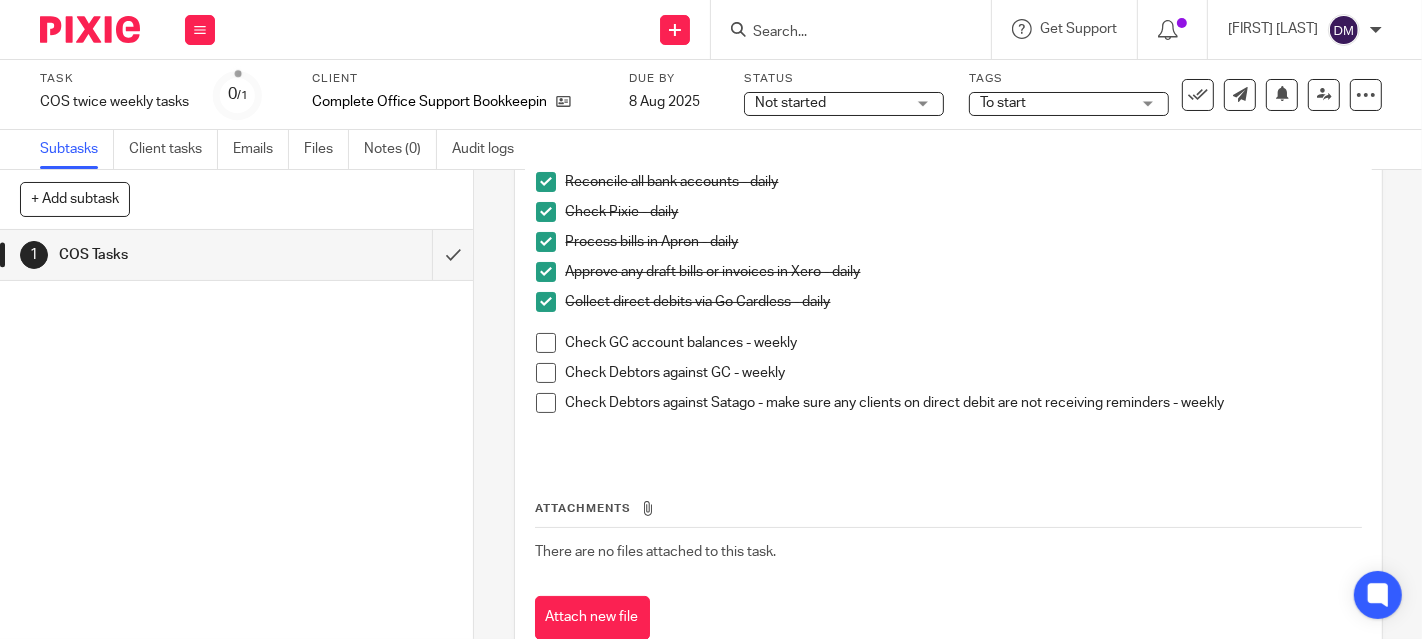 scroll, scrollTop: 222, scrollLeft: 0, axis: vertical 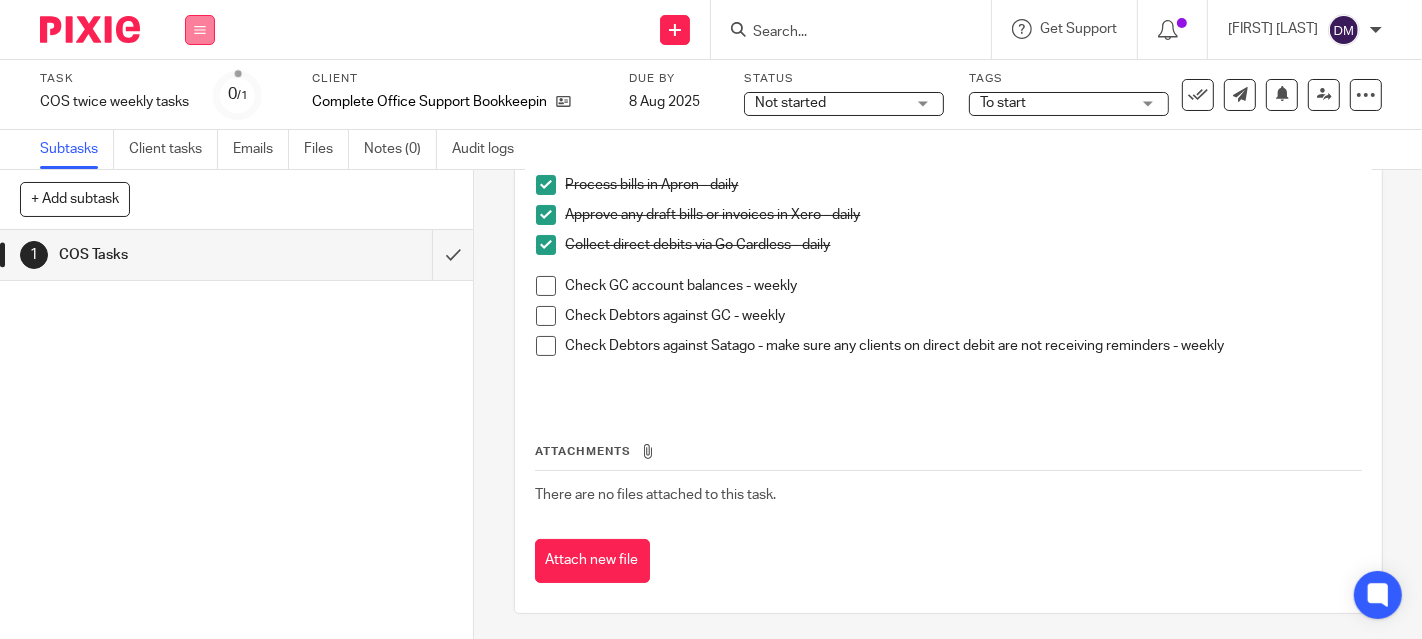 click at bounding box center (200, 30) 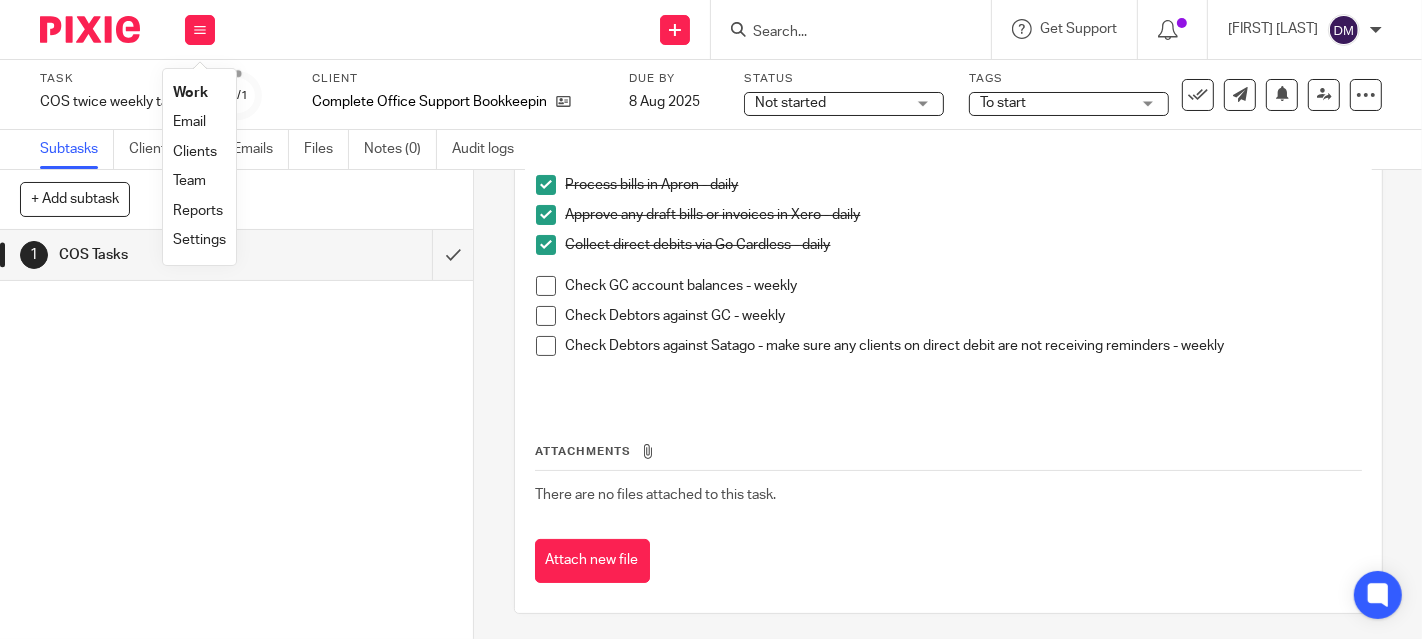 click on "Work" at bounding box center (190, 93) 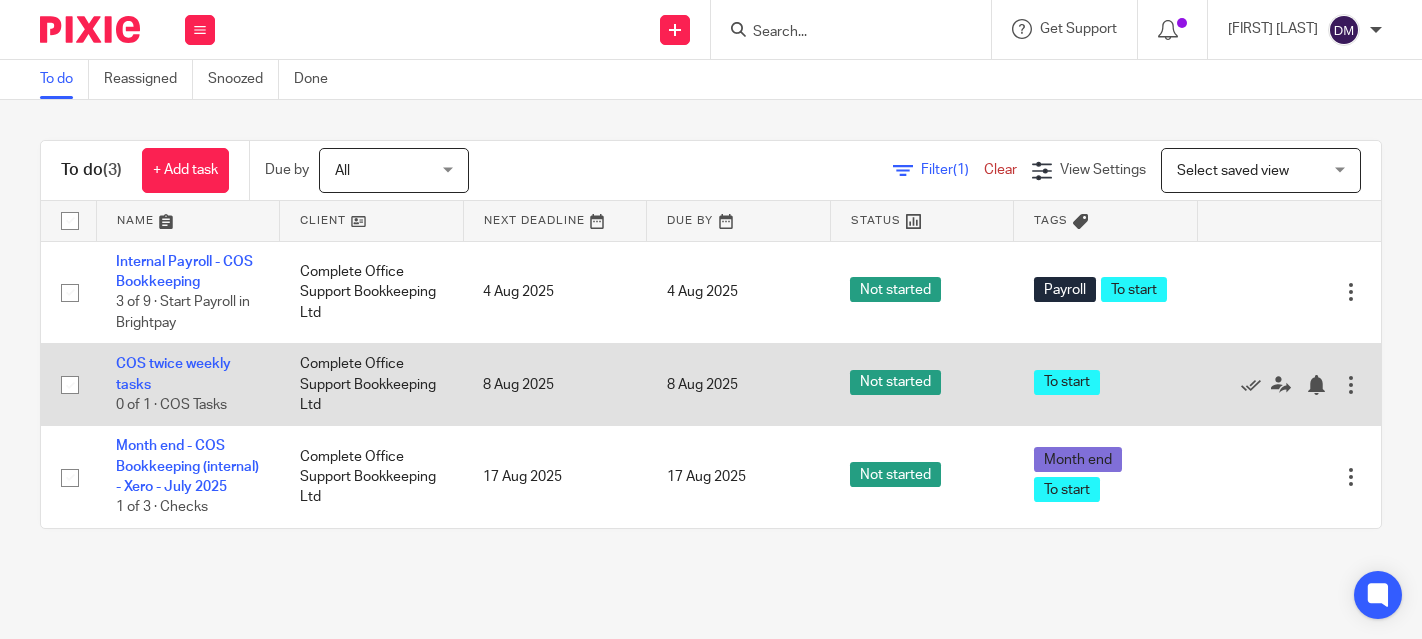 scroll, scrollTop: 0, scrollLeft: 0, axis: both 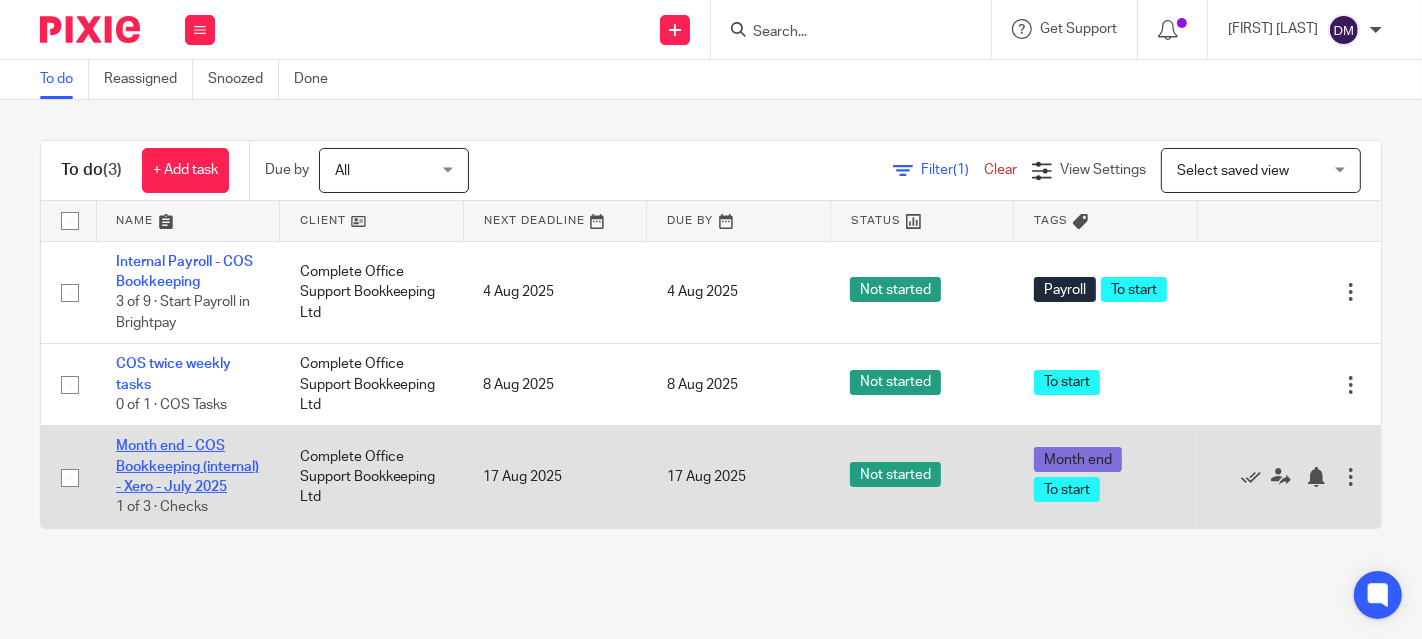 click on "Month end - COS Bookkeeping (internal) - Xero - July 2025" at bounding box center (187, 466) 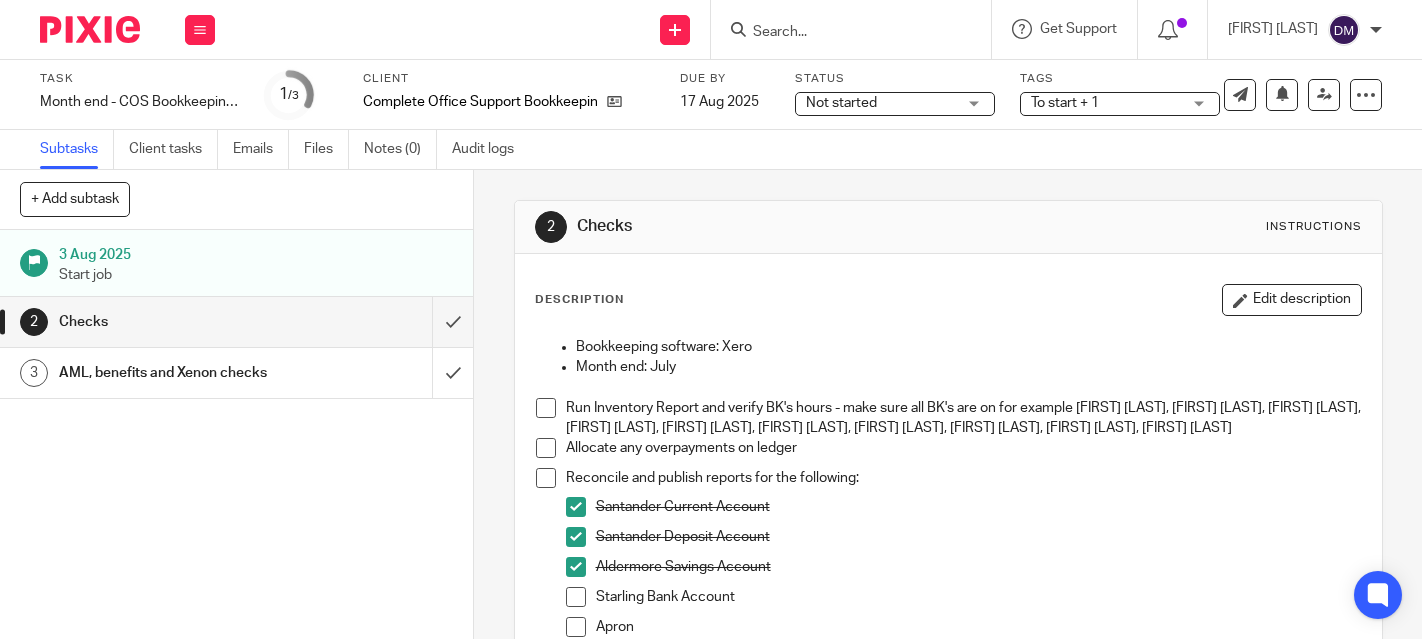 scroll, scrollTop: 0, scrollLeft: 0, axis: both 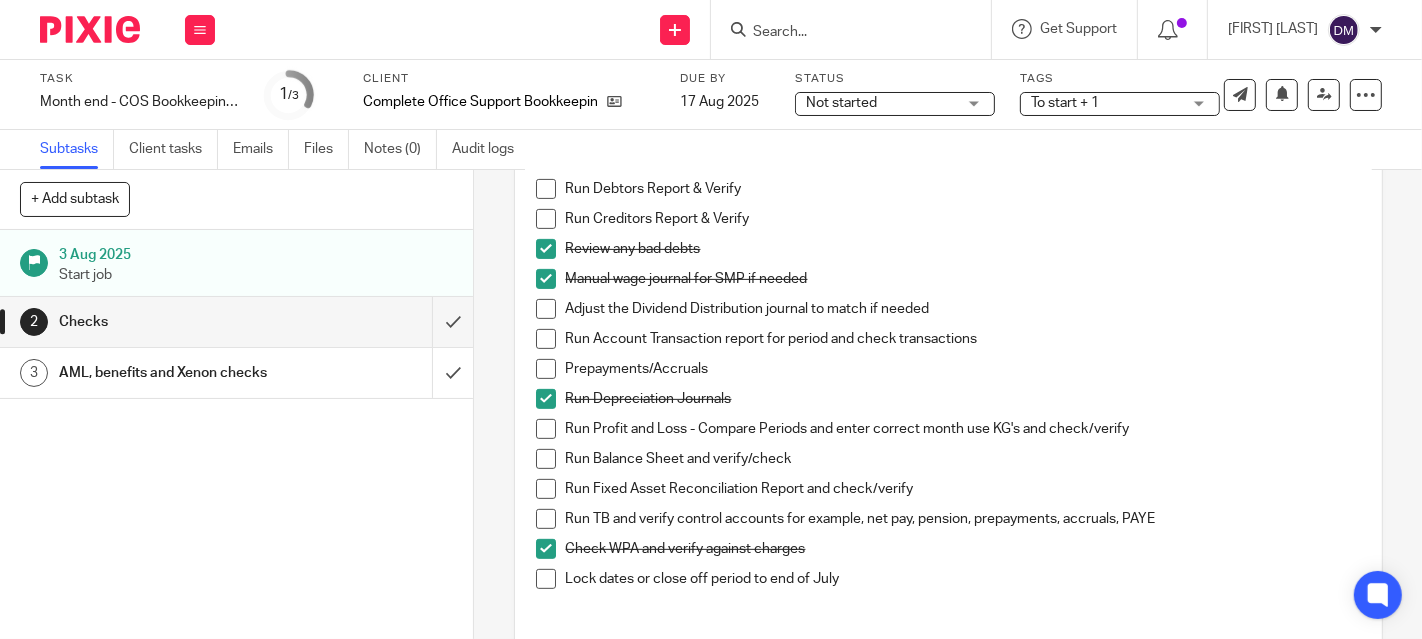 click at bounding box center [546, 309] 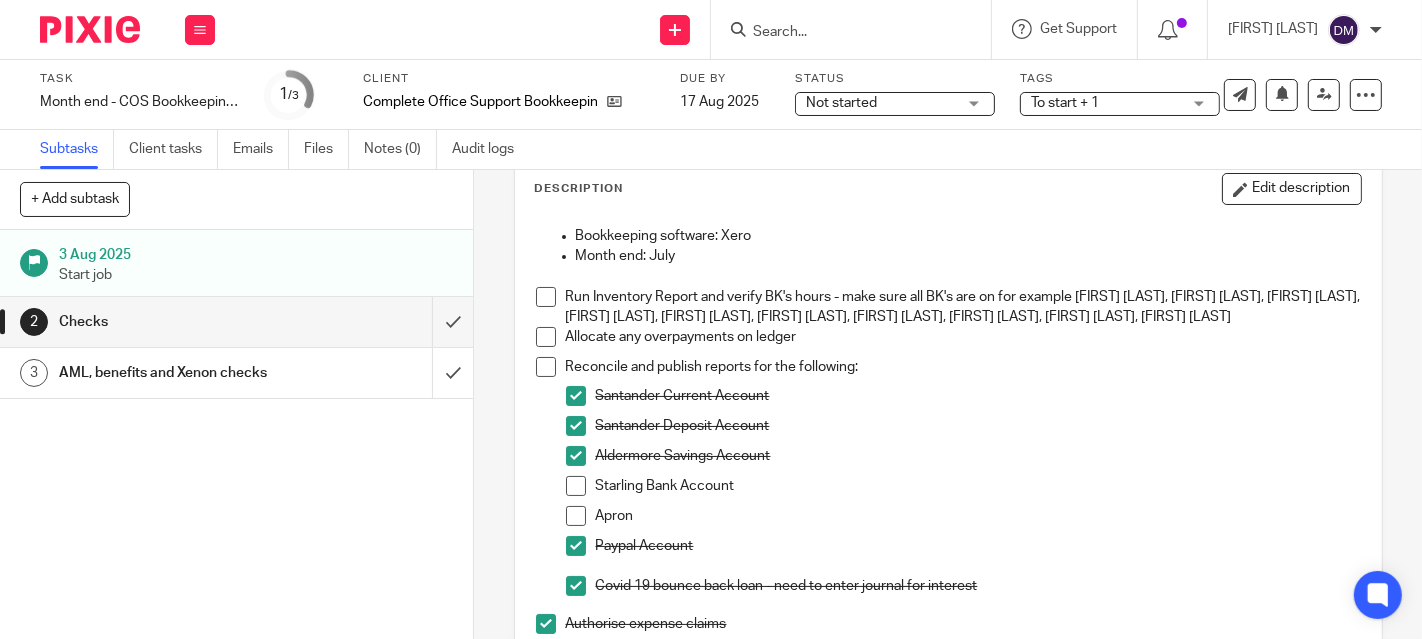 scroll, scrollTop: 0, scrollLeft: 0, axis: both 